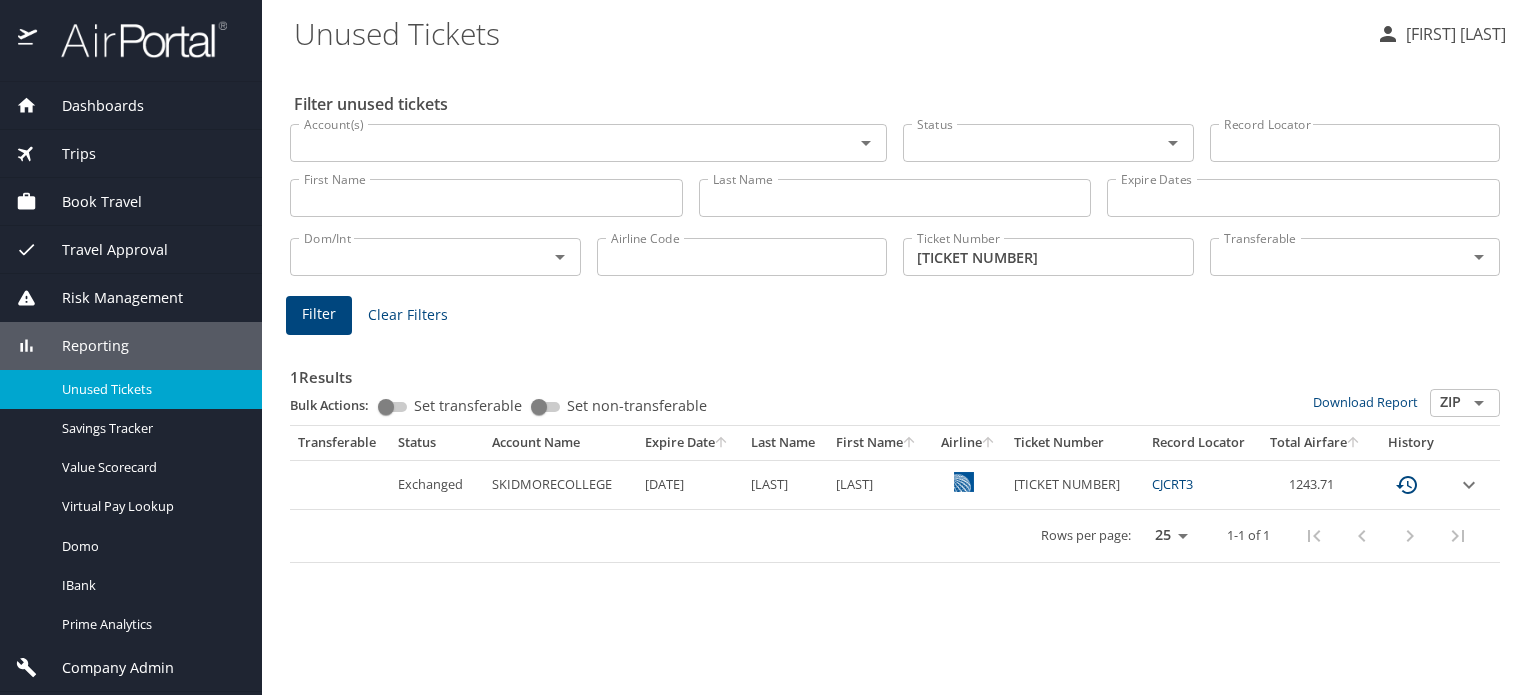 scroll, scrollTop: 0, scrollLeft: 0, axis: both 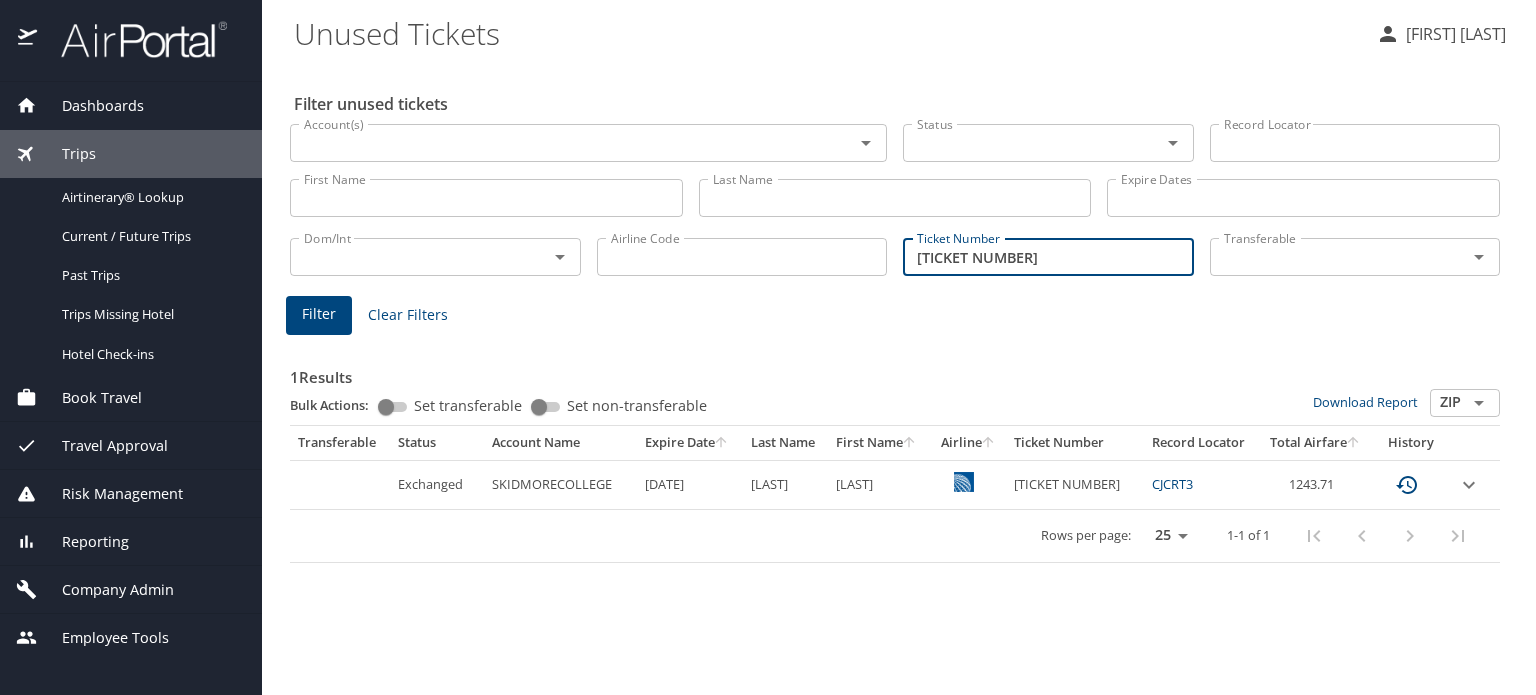 drag, startPoint x: 1048, startPoint y: 259, endPoint x: 596, endPoint y: 256, distance: 452.00995 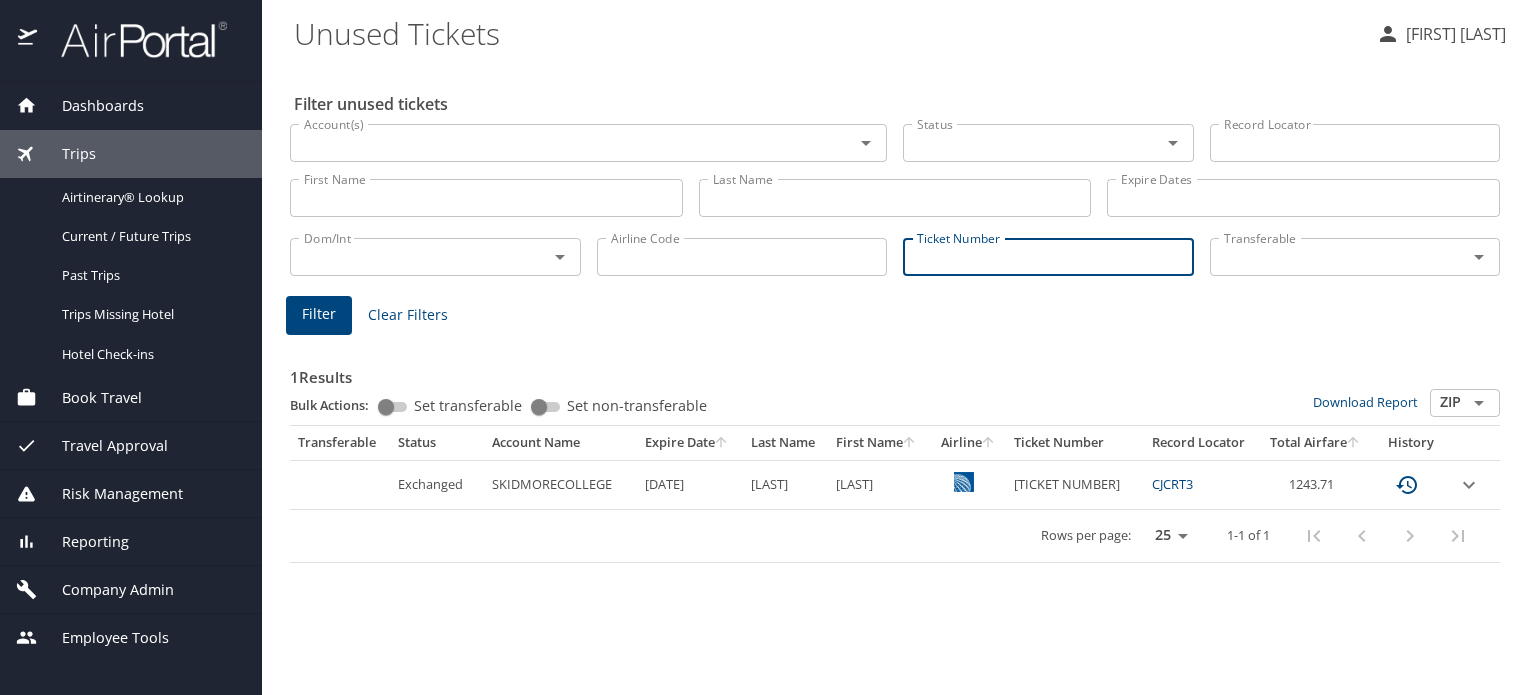 type 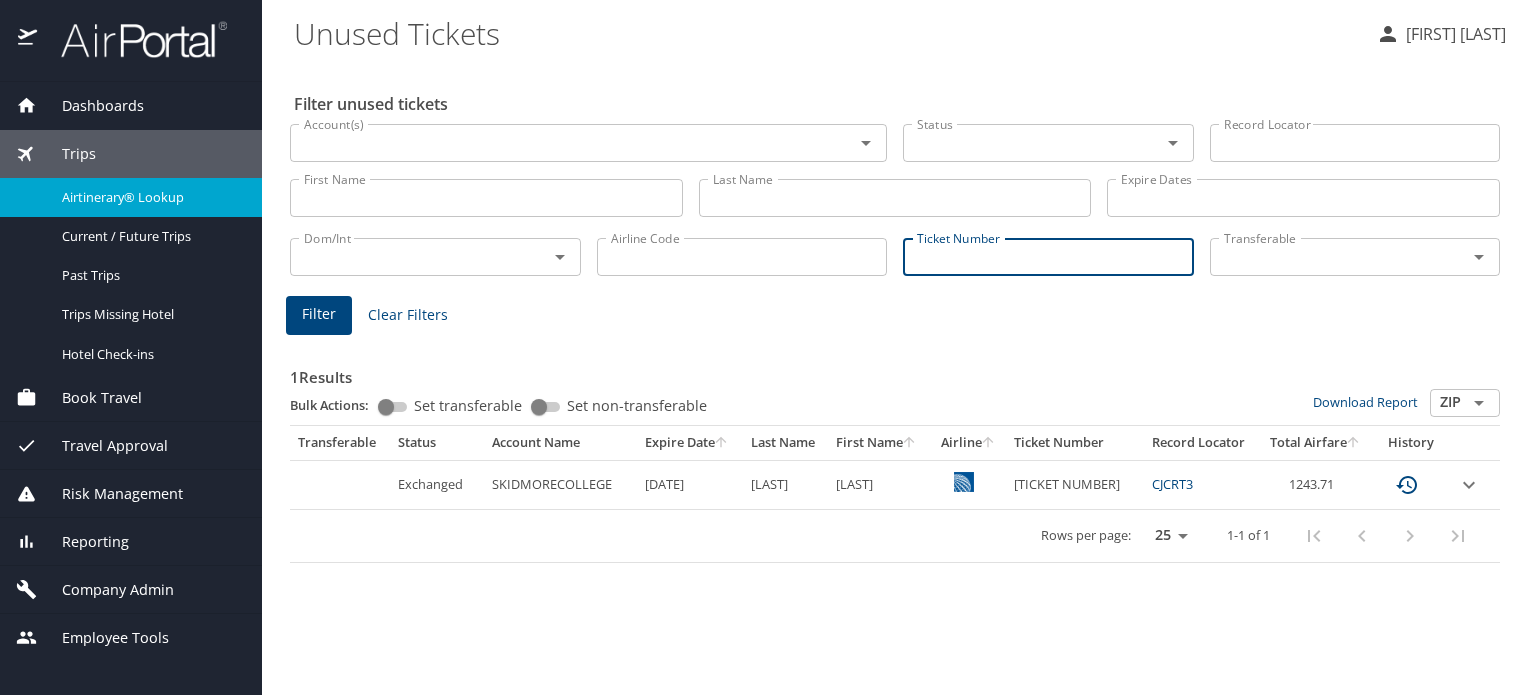 click on "Airtinerary® Lookup" at bounding box center (150, 197) 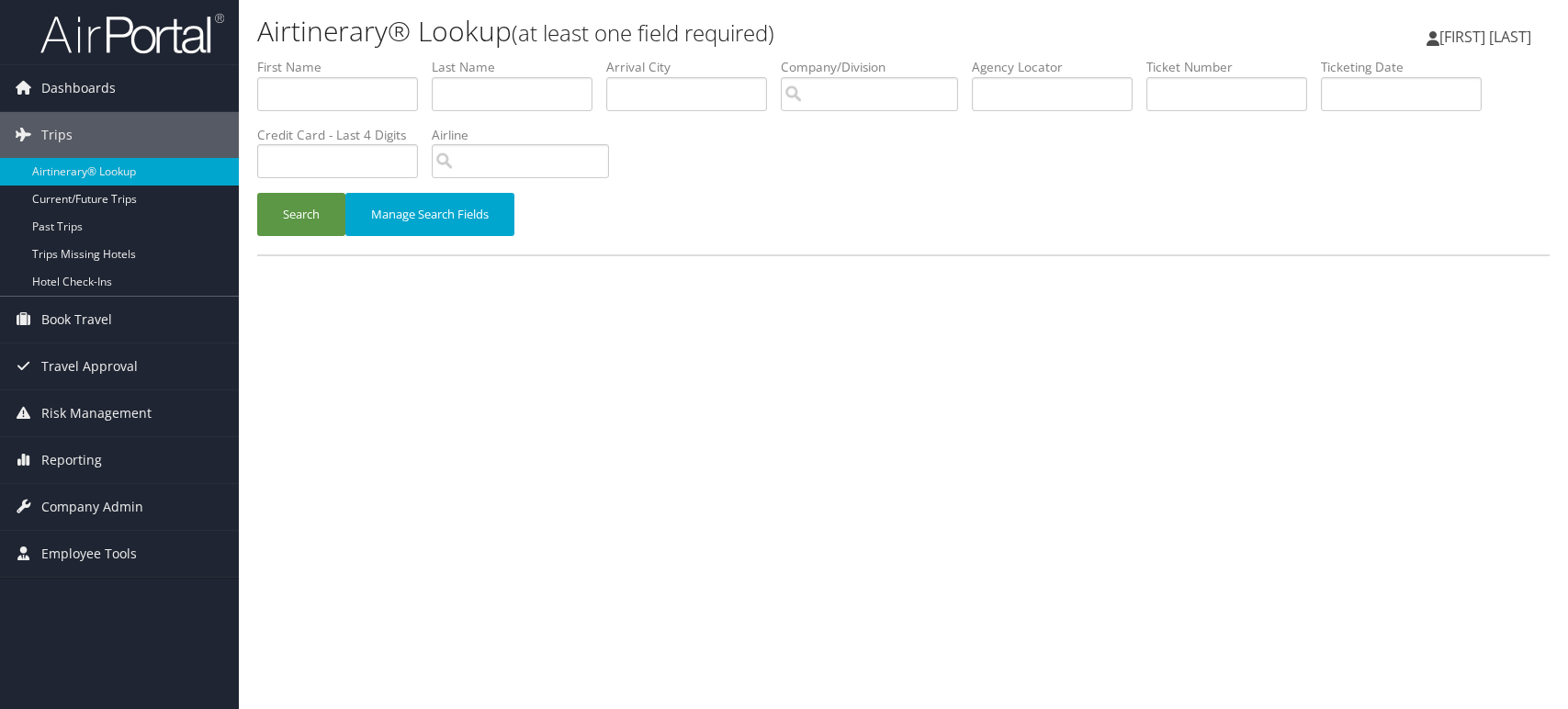 scroll, scrollTop: 0, scrollLeft: 0, axis: both 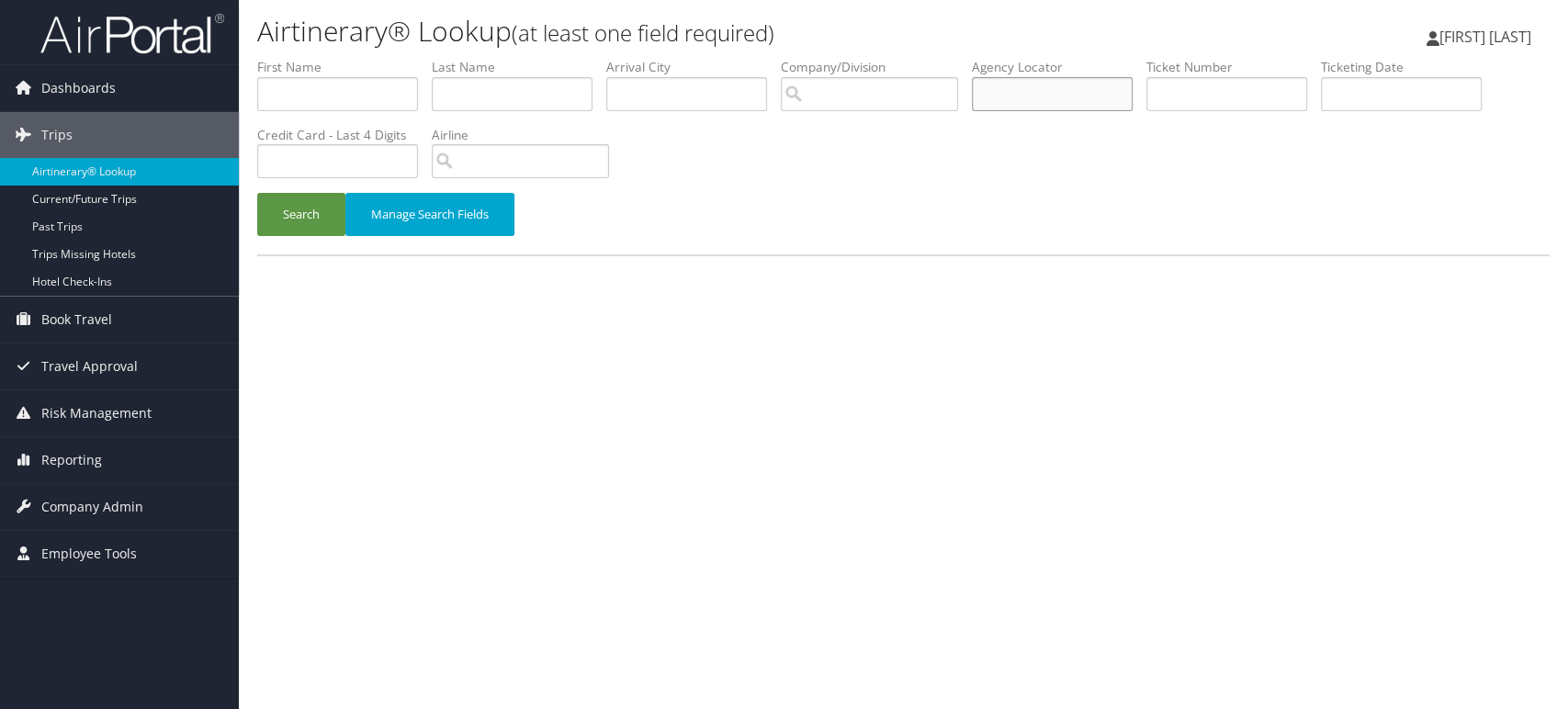 click at bounding box center [1052, 94] 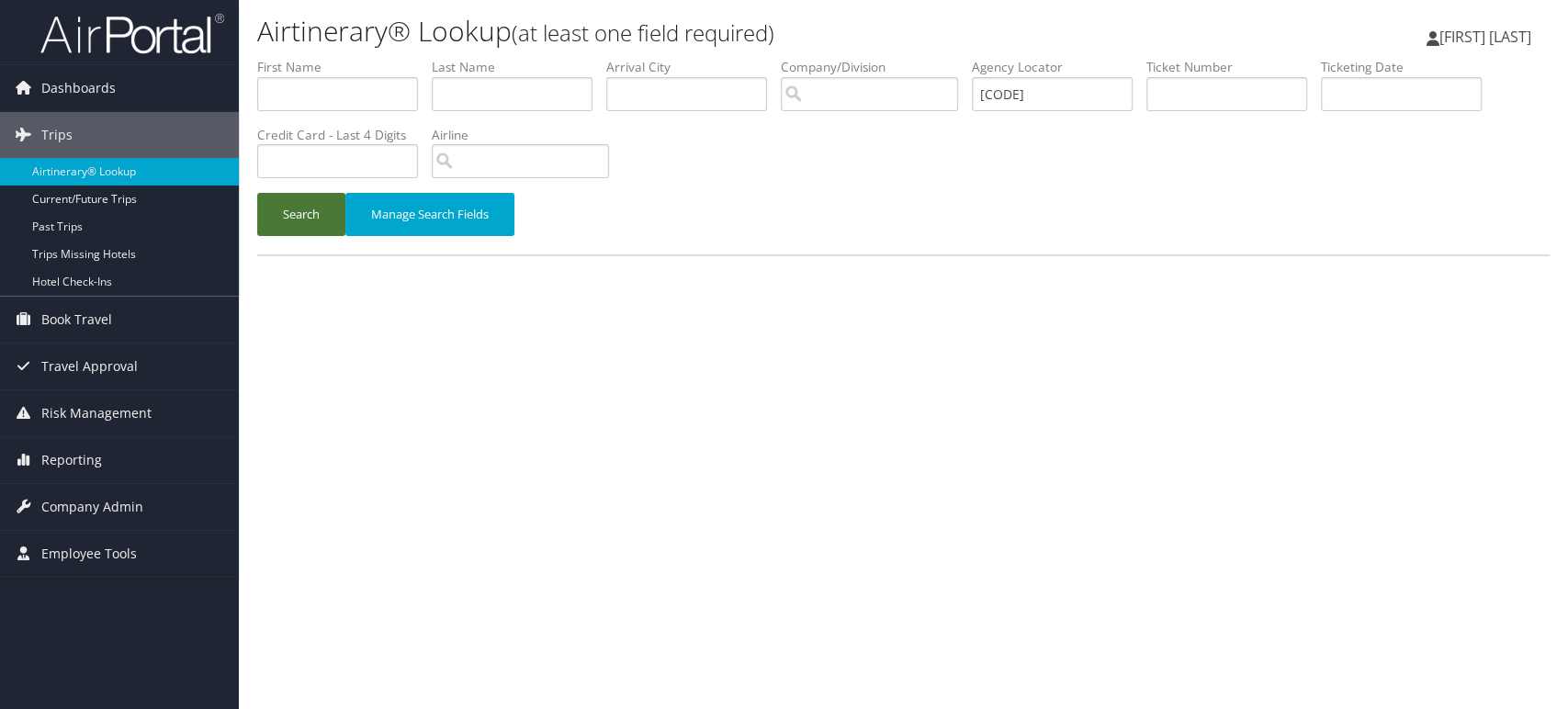 click on "Search" at bounding box center [301, 214] 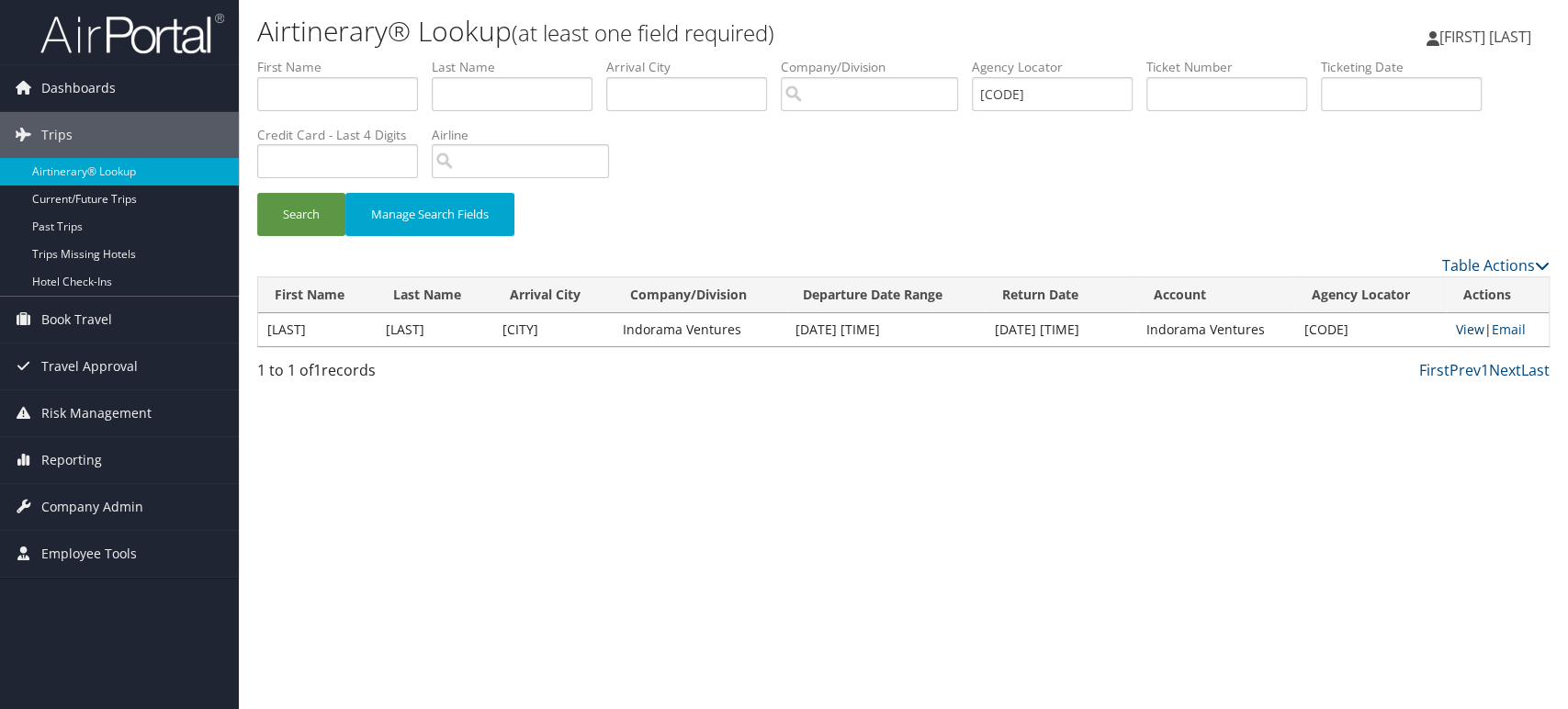 click on "View" at bounding box center [1470, 329] 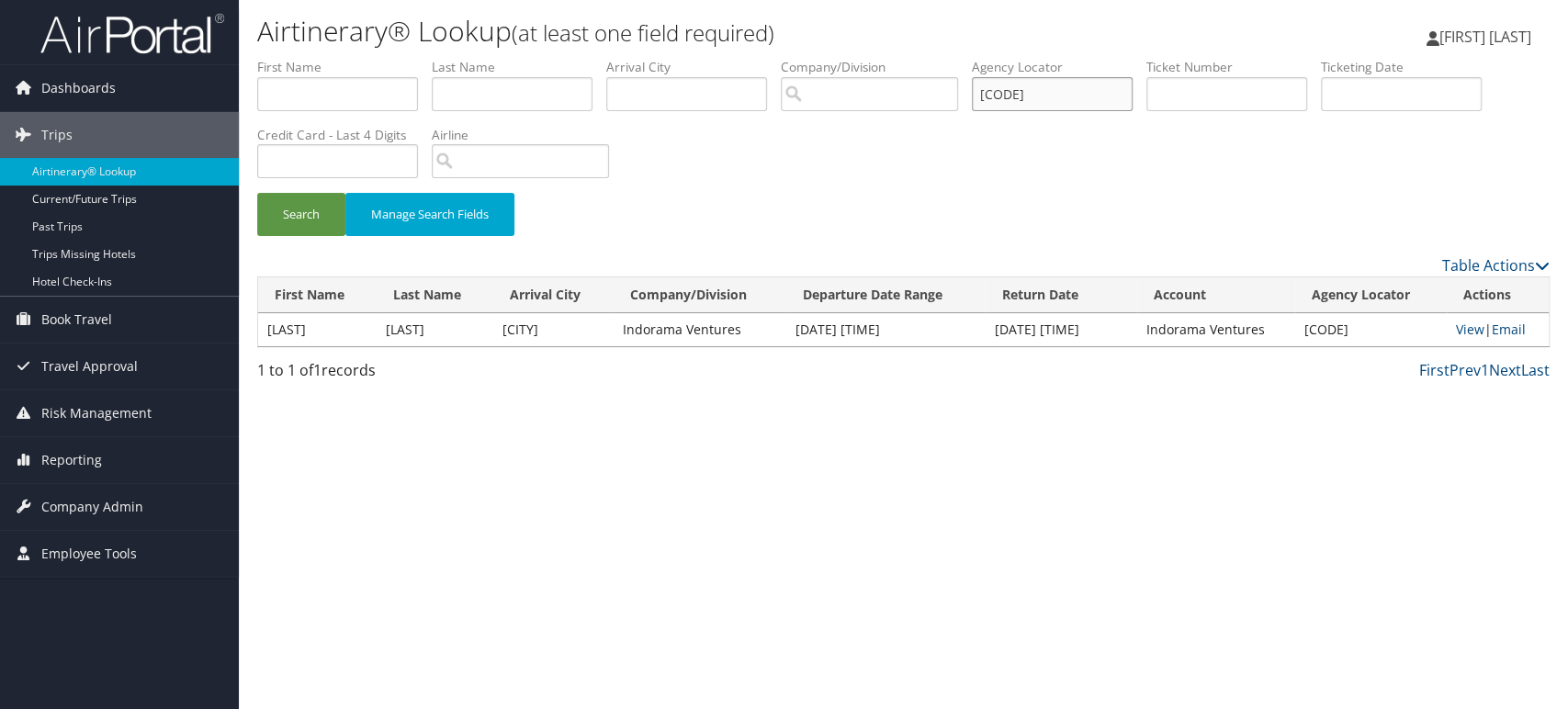 drag, startPoint x: 1079, startPoint y: 84, endPoint x: 515, endPoint y: 106, distance: 564.4289 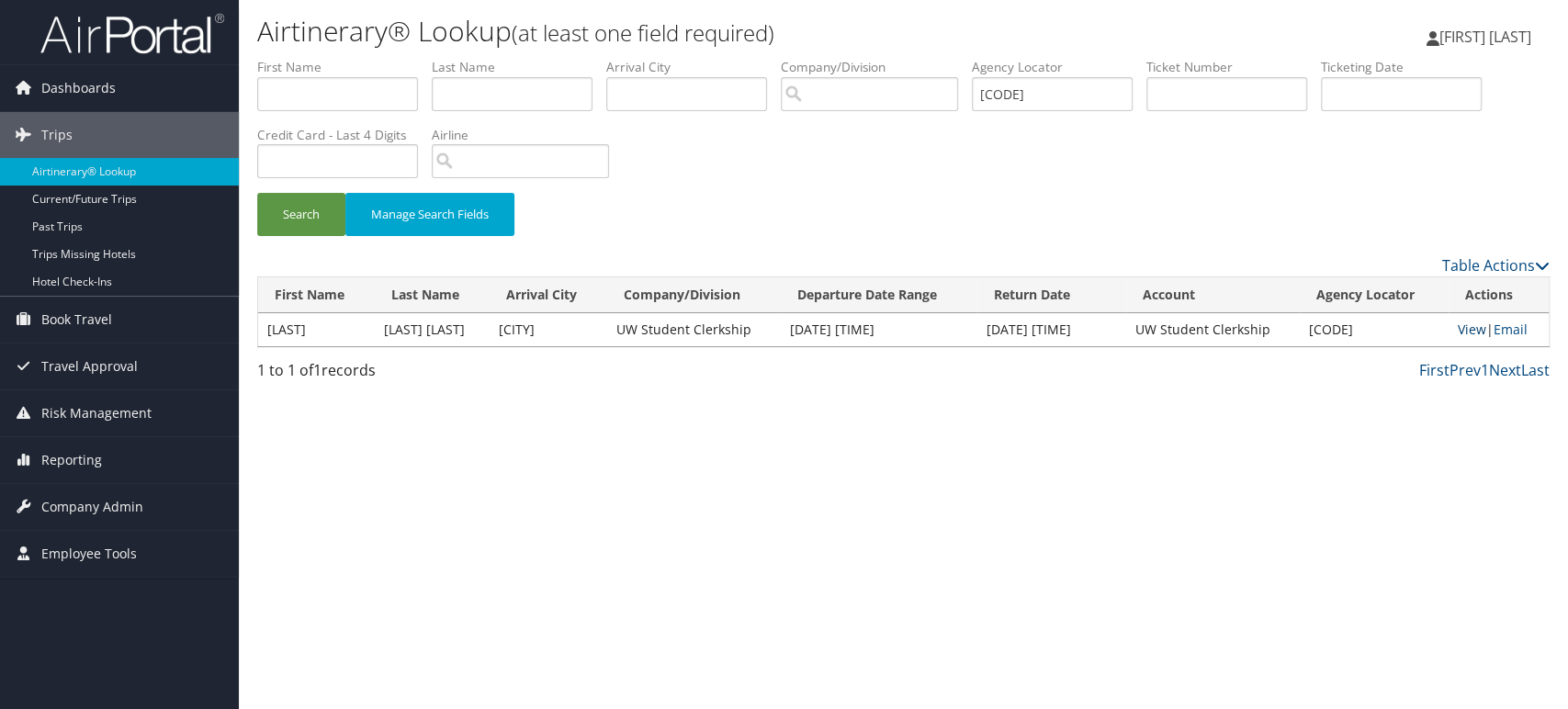click on "View" at bounding box center [1472, 329] 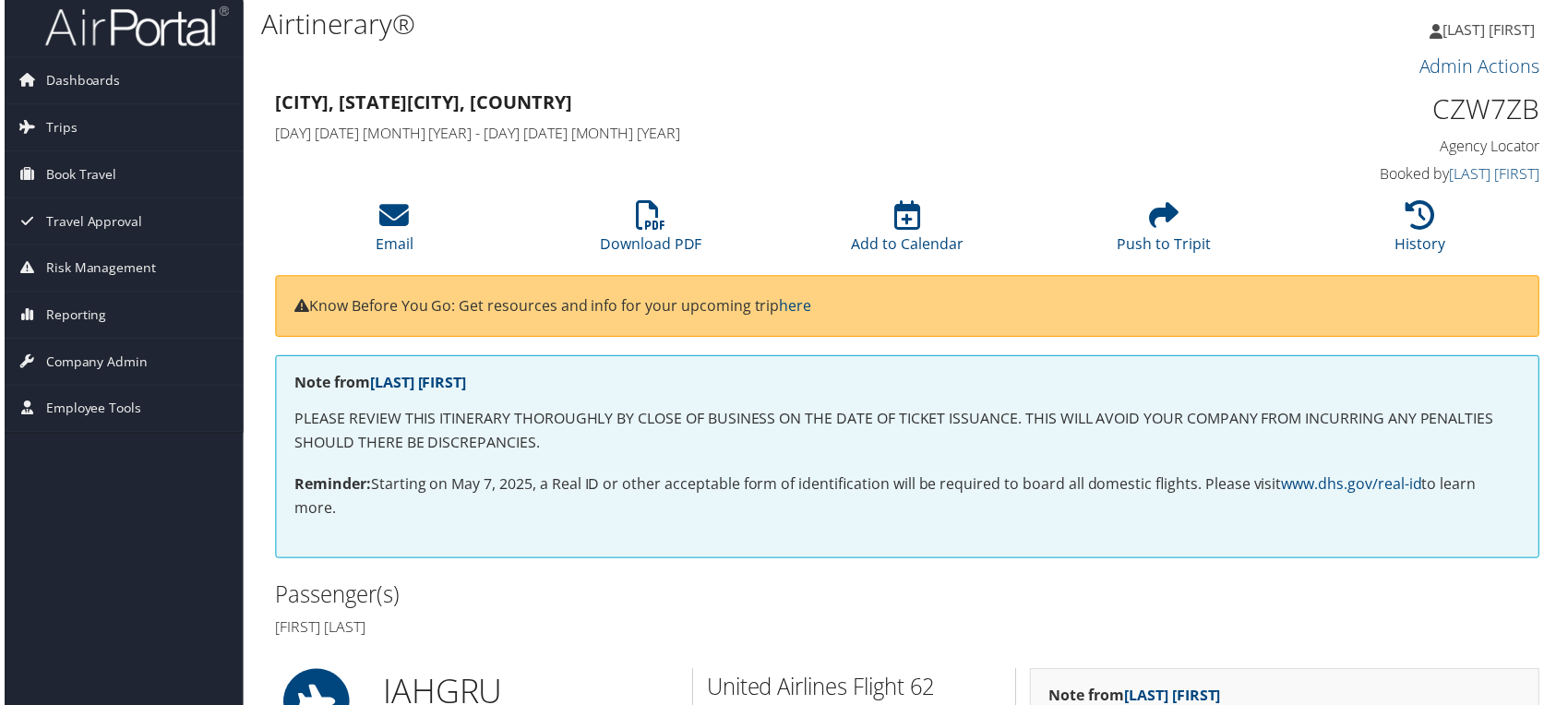 scroll, scrollTop: 0, scrollLeft: 0, axis: both 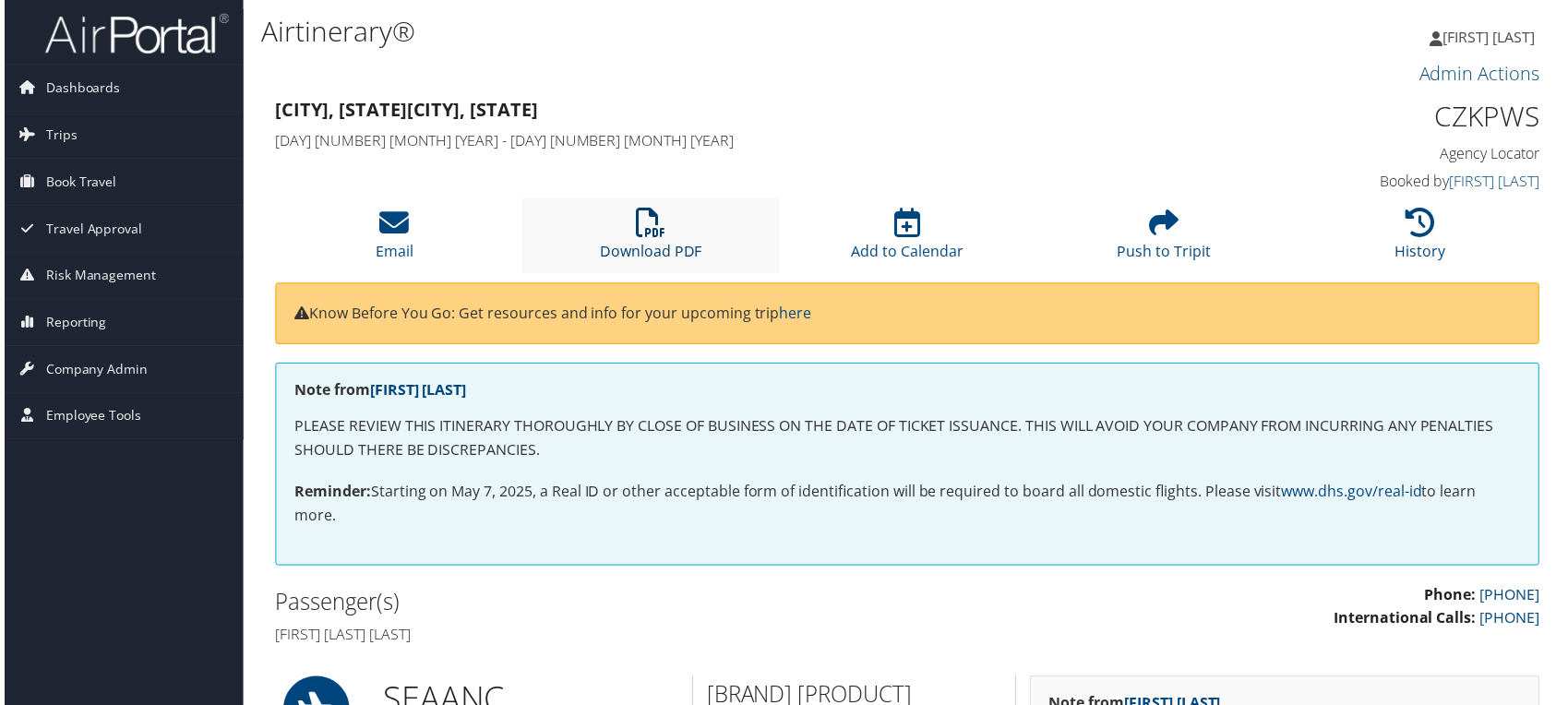click at bounding box center [650, 223] 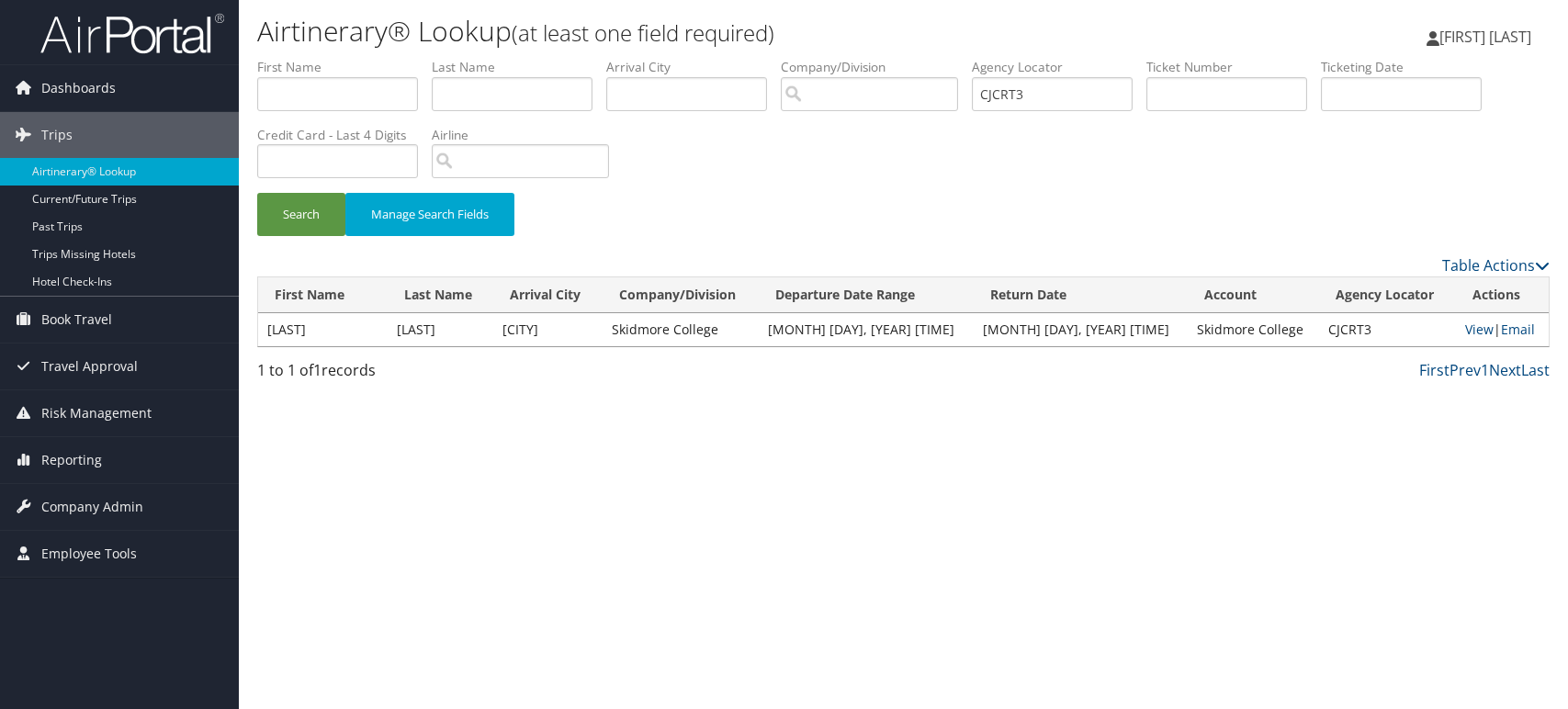 scroll, scrollTop: 0, scrollLeft: 0, axis: both 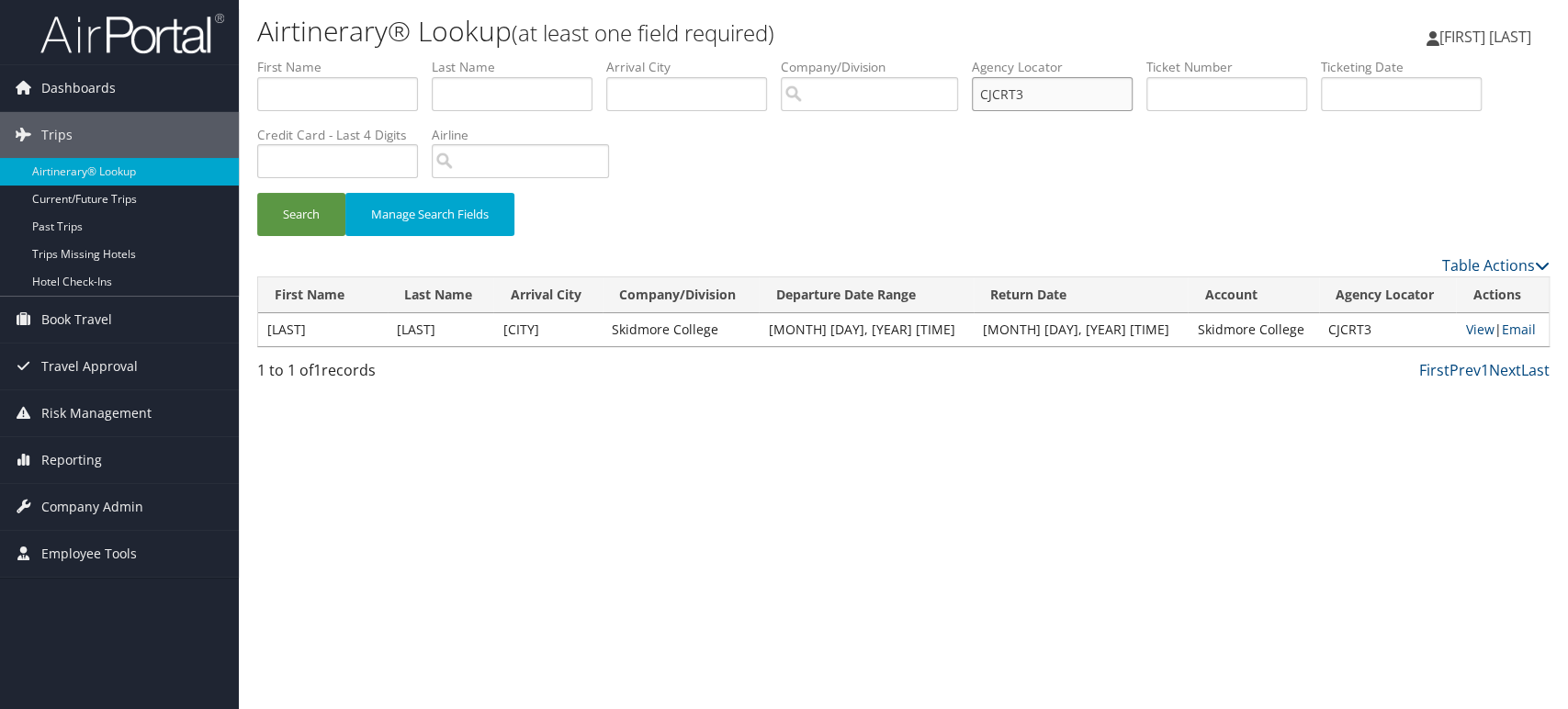 drag, startPoint x: 976, startPoint y: 94, endPoint x: 794, endPoint y: 94, distance: 182 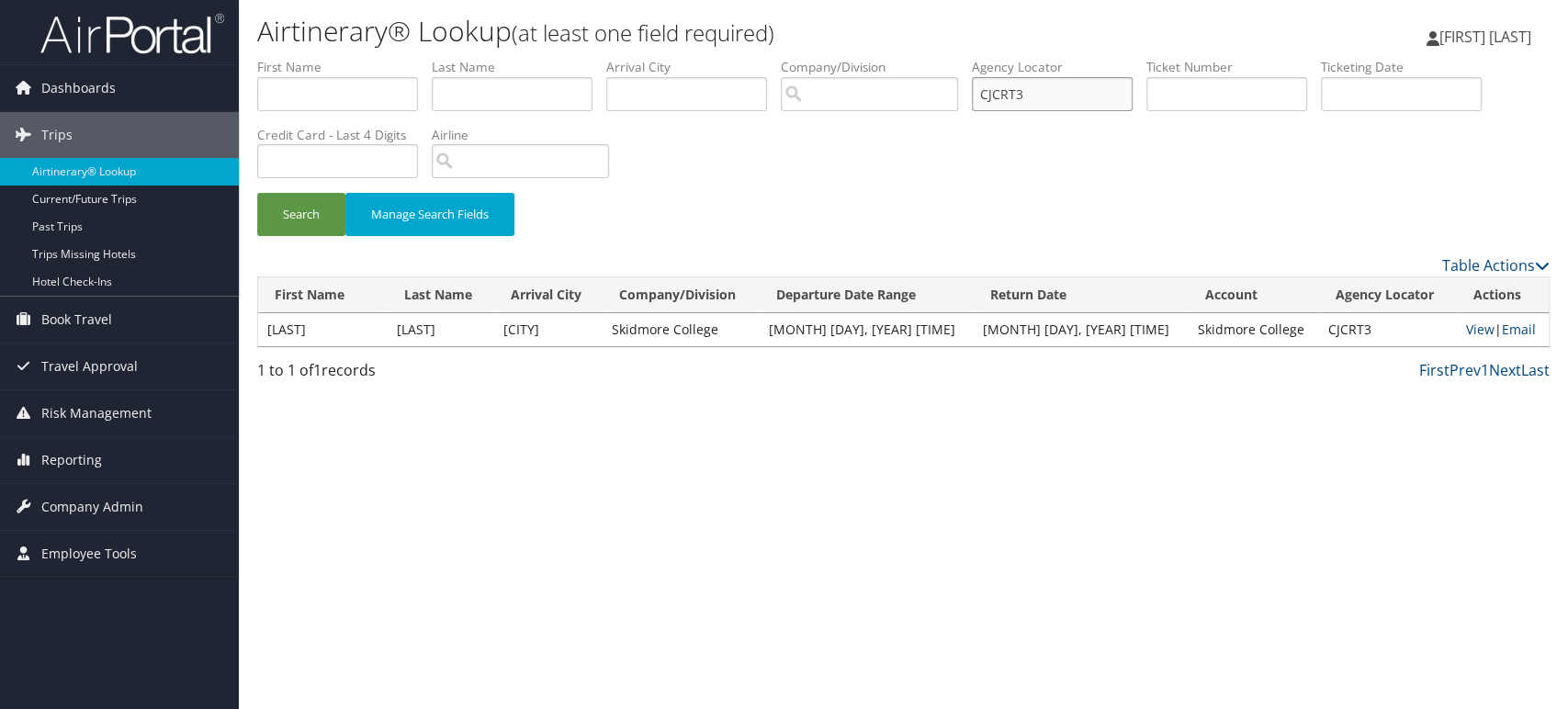 click on "First Name Last Name Departure City Arrival City Company/Division Airport/City Code Departure Date Range Agency Locator CJCRT3 Ticket Number Ticketing Date Invoice Number Flight Number Agent Name Air Confirmation Hotel Confirmation Credit Card - Last 4 Digits Airline Car Rental Chain Hotel Chain Rail Vendor Authorization Billable Client Code Cost Center Department Explanation Manager ID Project Purpose Region Traveler ID" at bounding box center [903, 58] 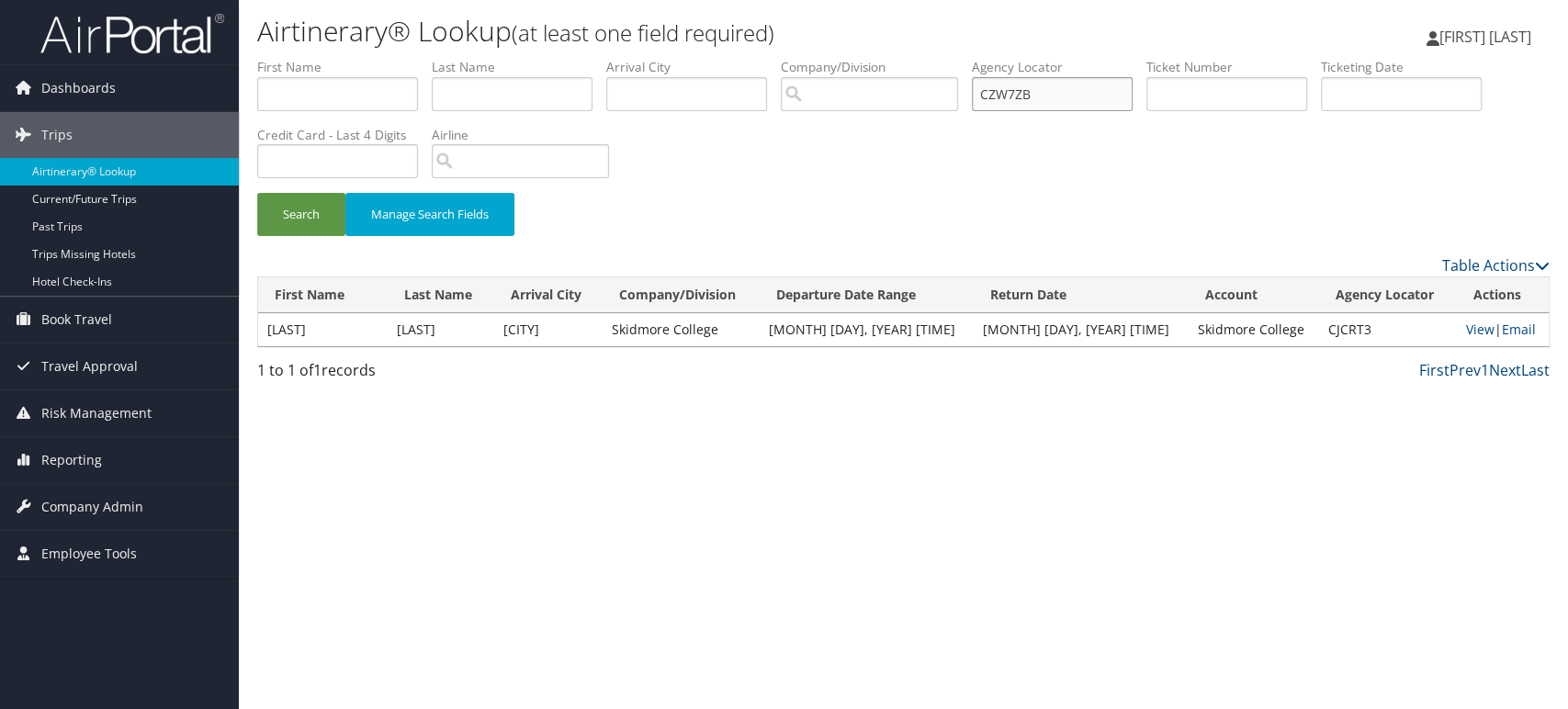 type on "CZW7ZB" 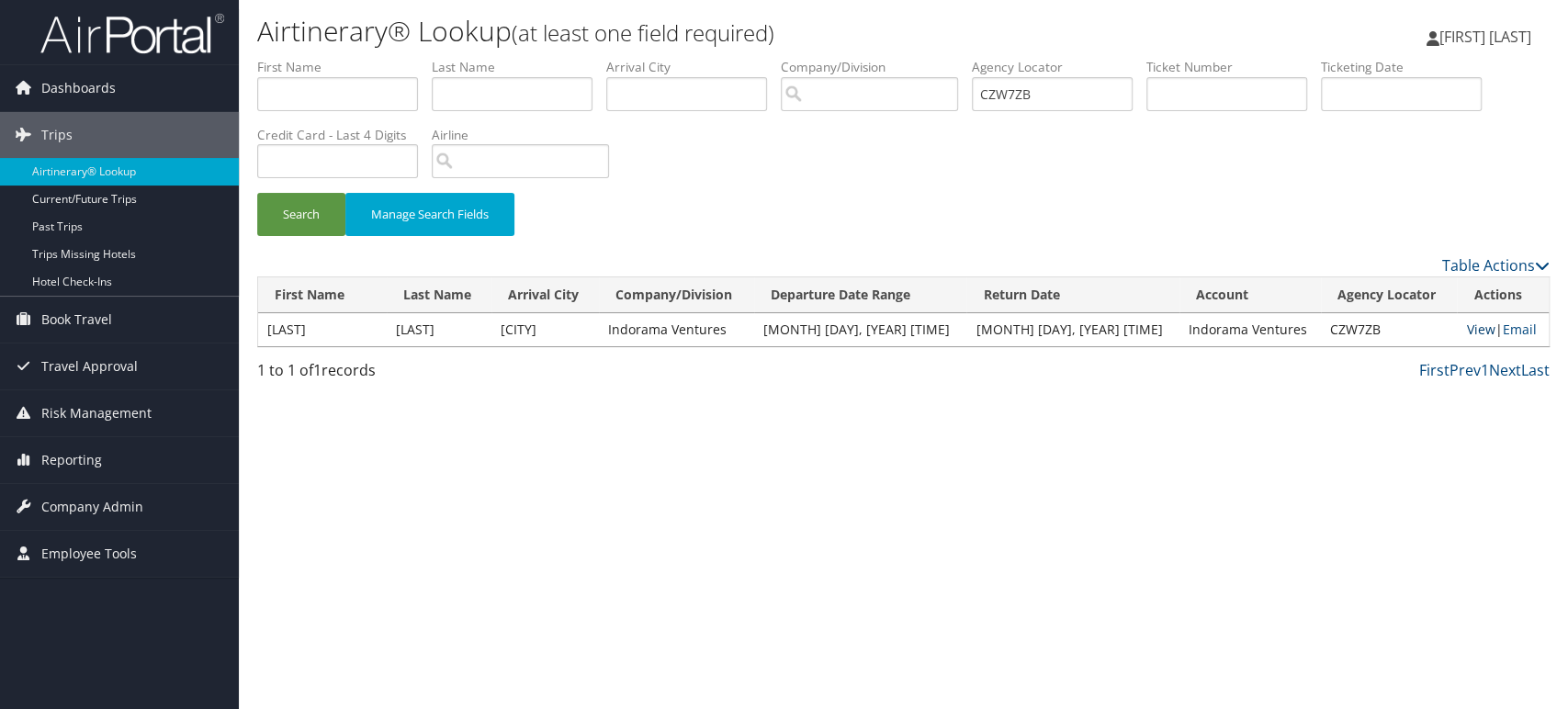click on "View" at bounding box center [1480, 329] 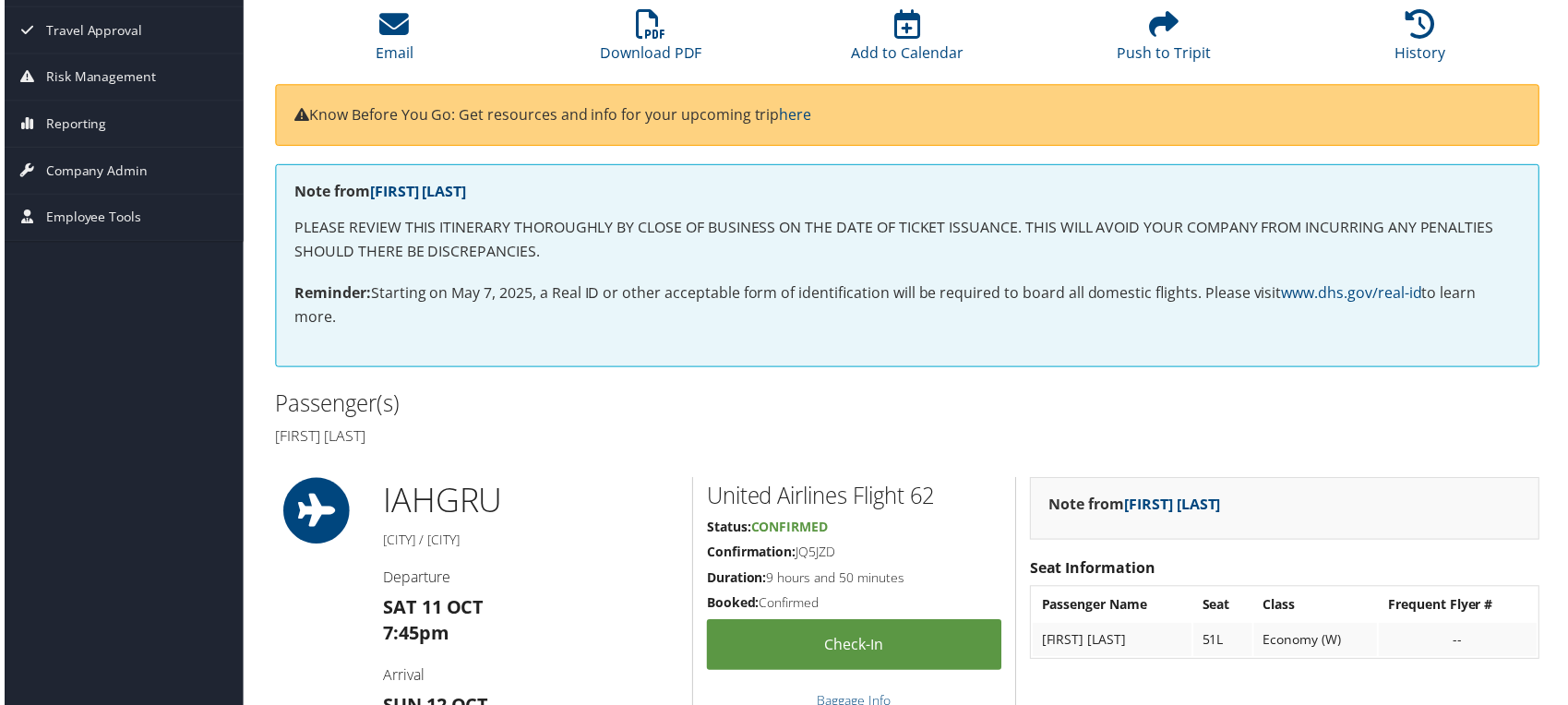 scroll, scrollTop: 0, scrollLeft: 0, axis: both 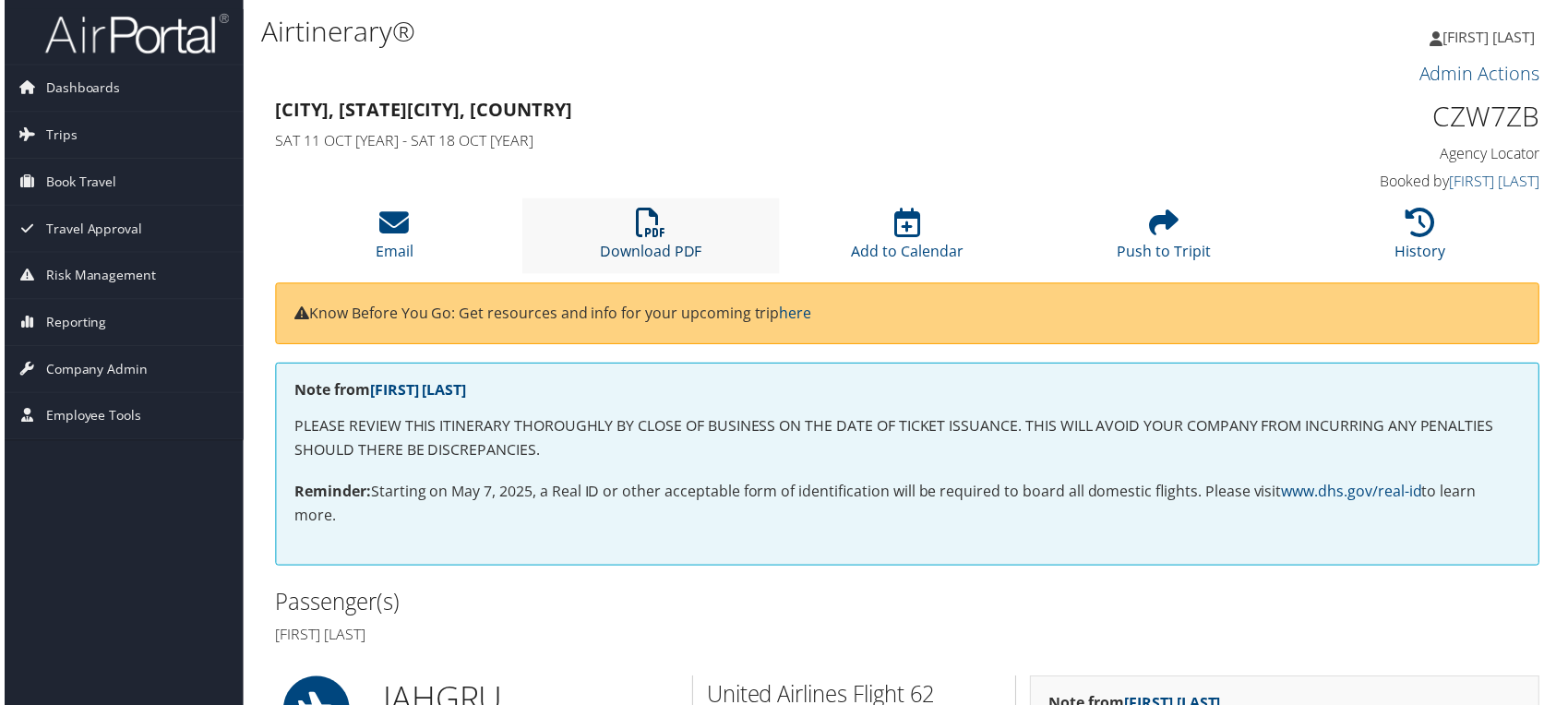 click on "Download PDF" at bounding box center [650, 241] 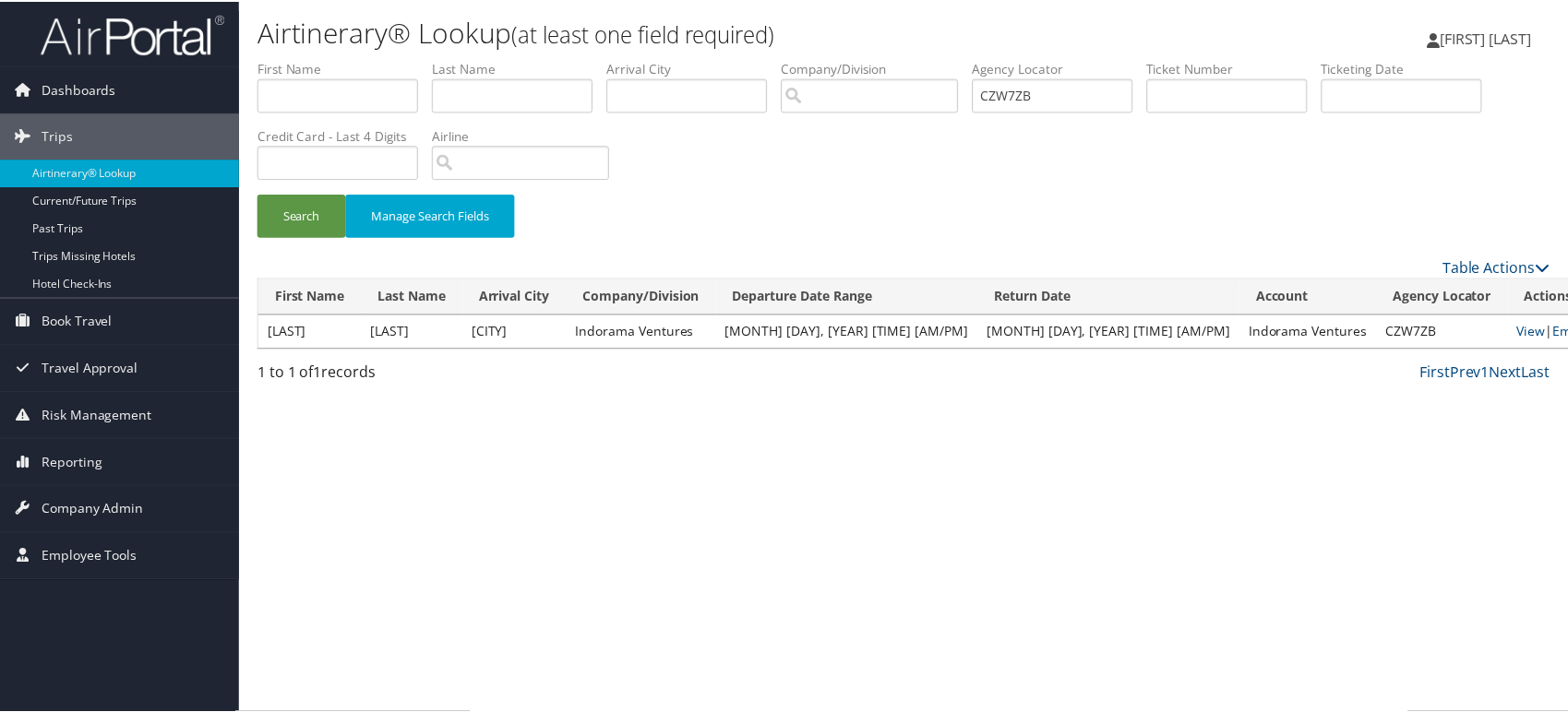 scroll, scrollTop: 0, scrollLeft: 0, axis: both 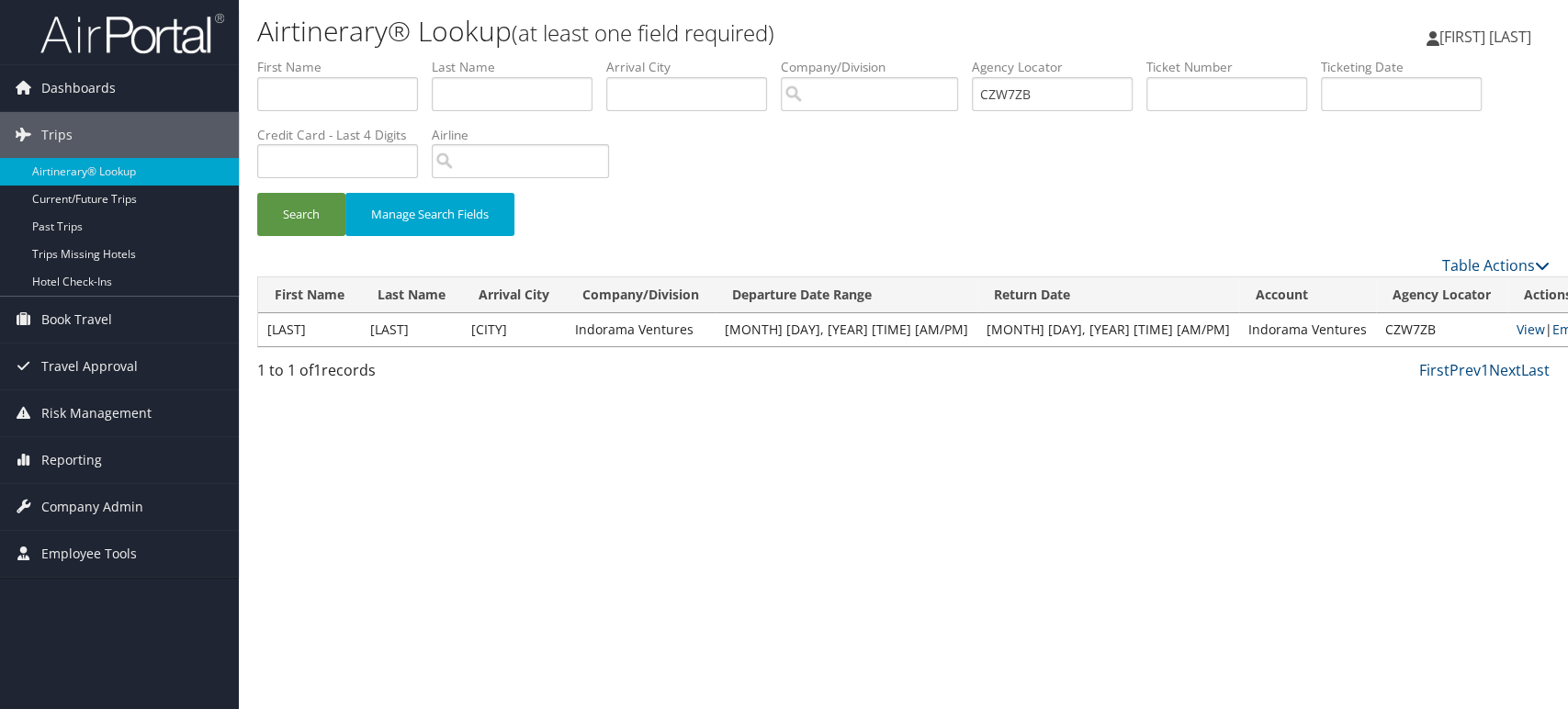 click on "Airtinerary® Lookup  (at least one field required)" at bounding box center [688, 31] 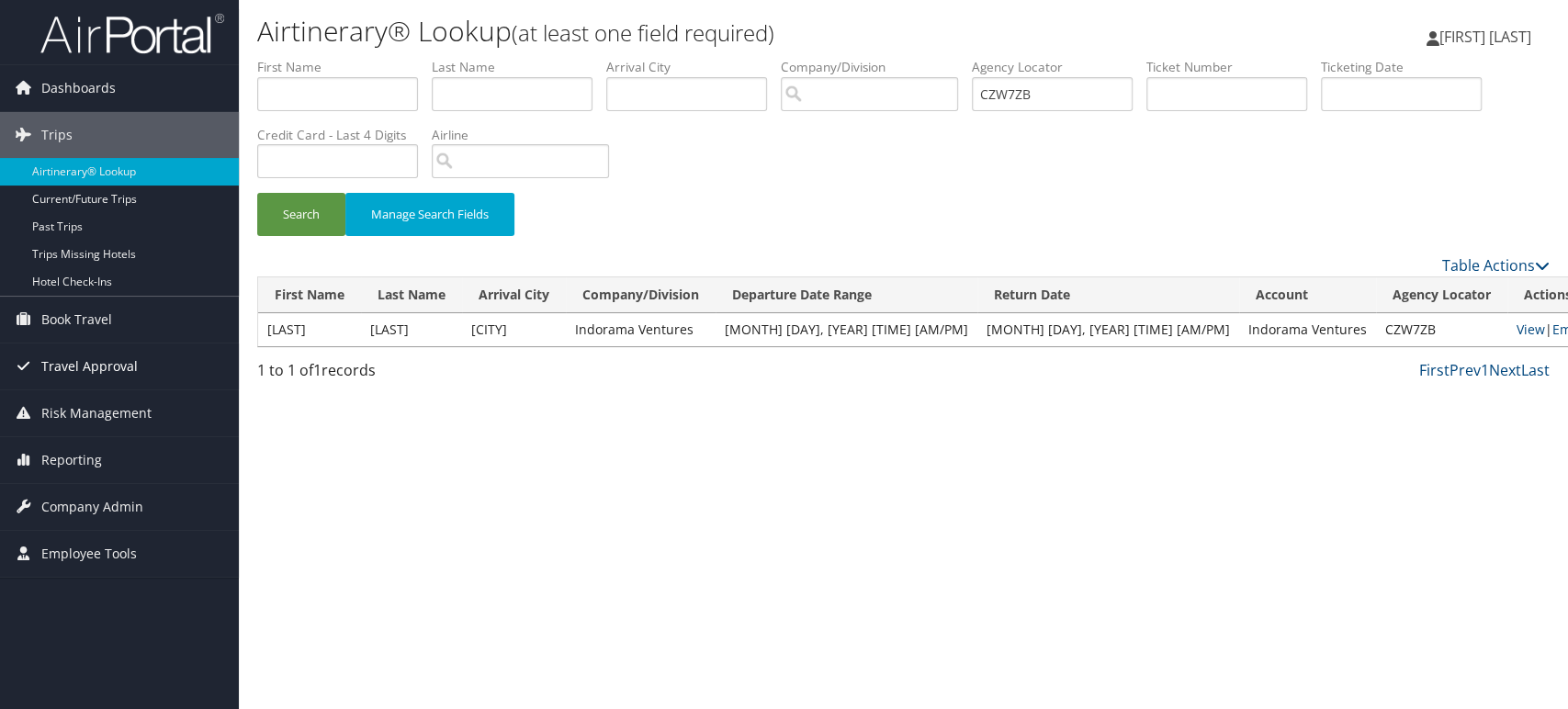 click on "Travel Approval" at bounding box center [89, 366] 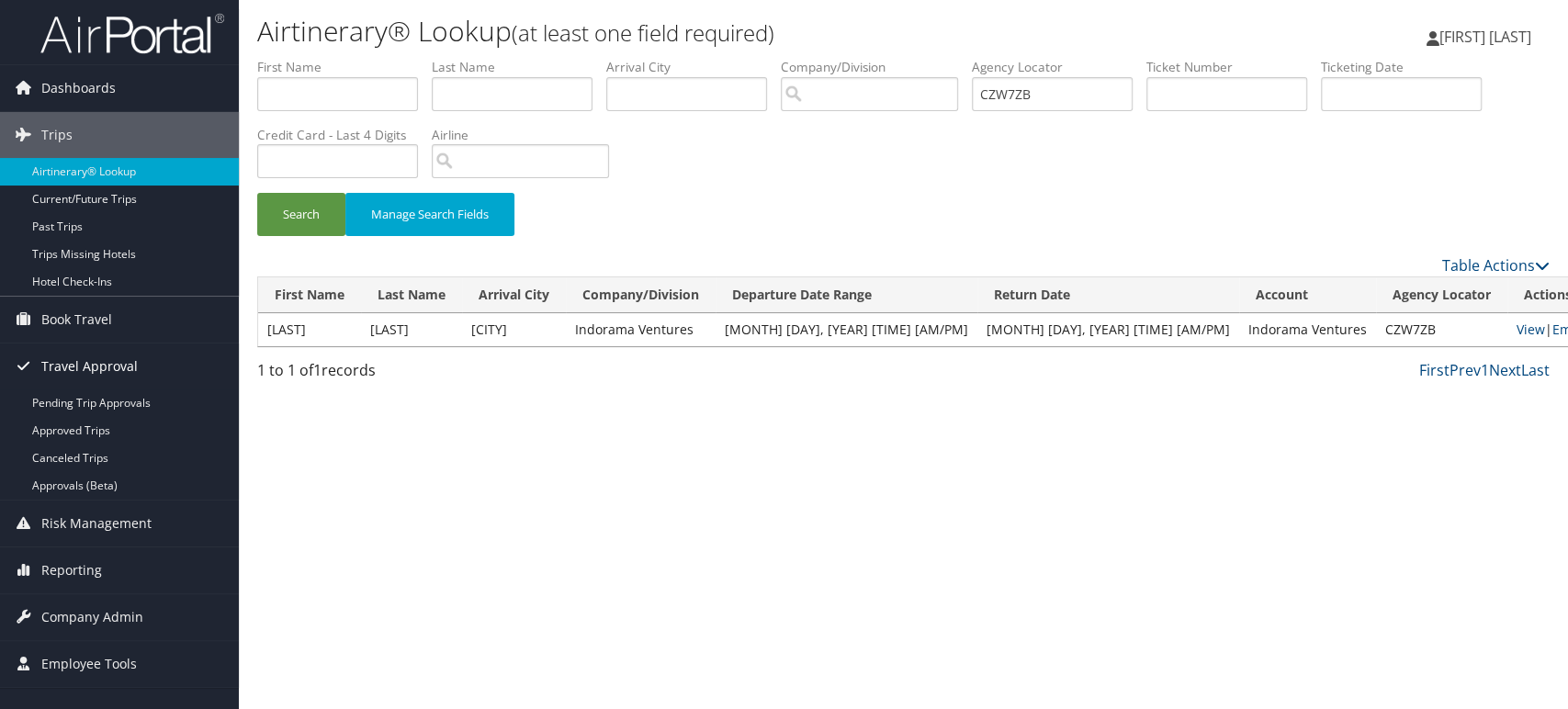 click on "Travel Approval" at bounding box center [89, 366] 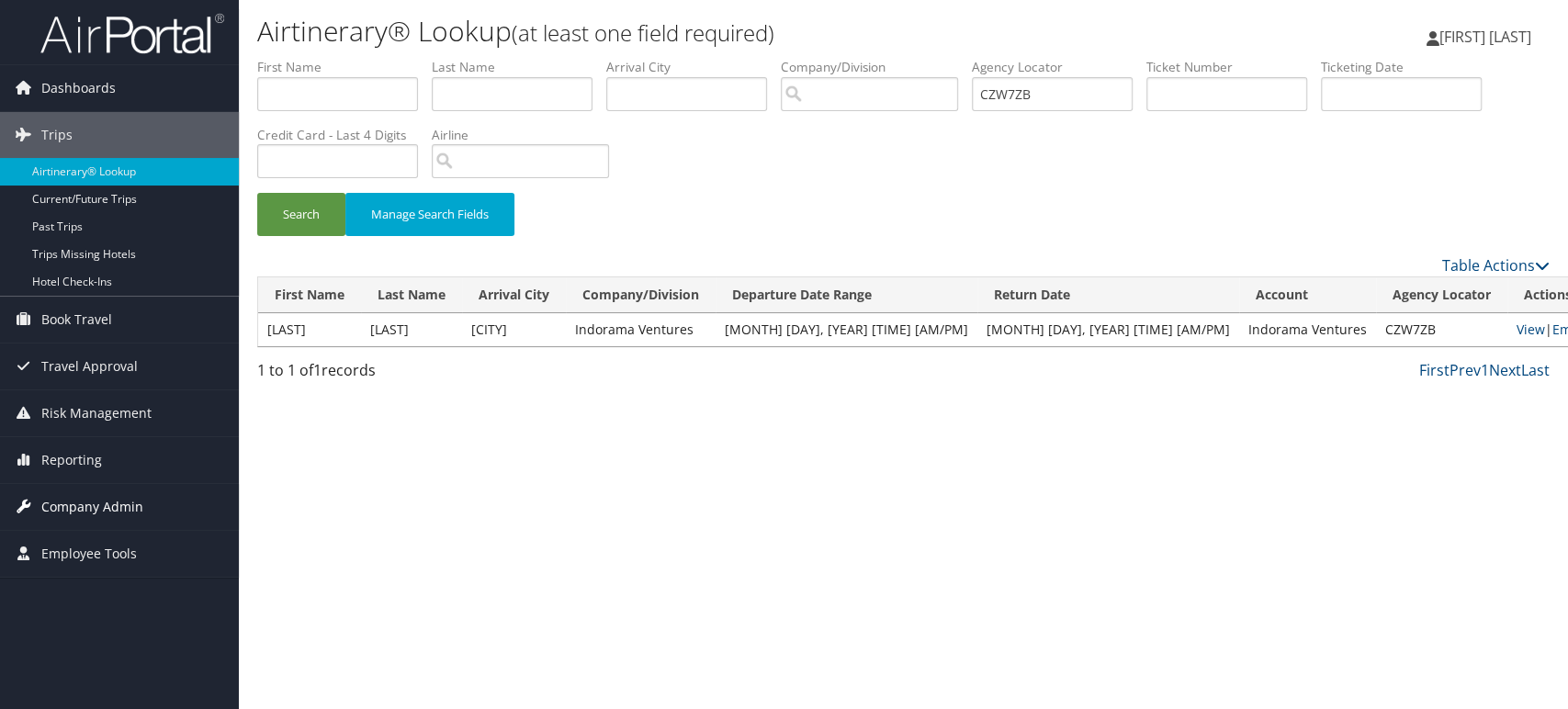 click on "Company Admin" at bounding box center [92, 507] 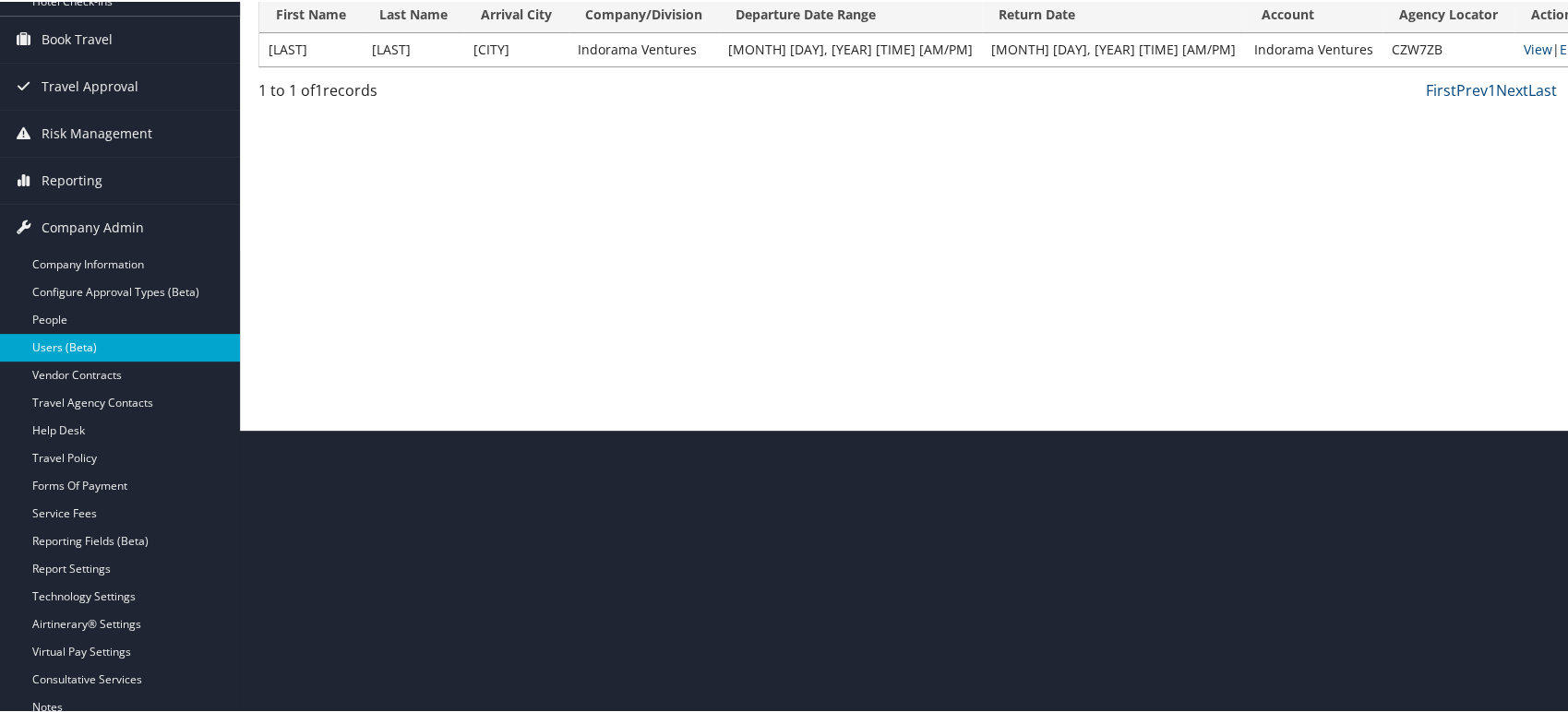 scroll, scrollTop: 307, scrollLeft: 0, axis: vertical 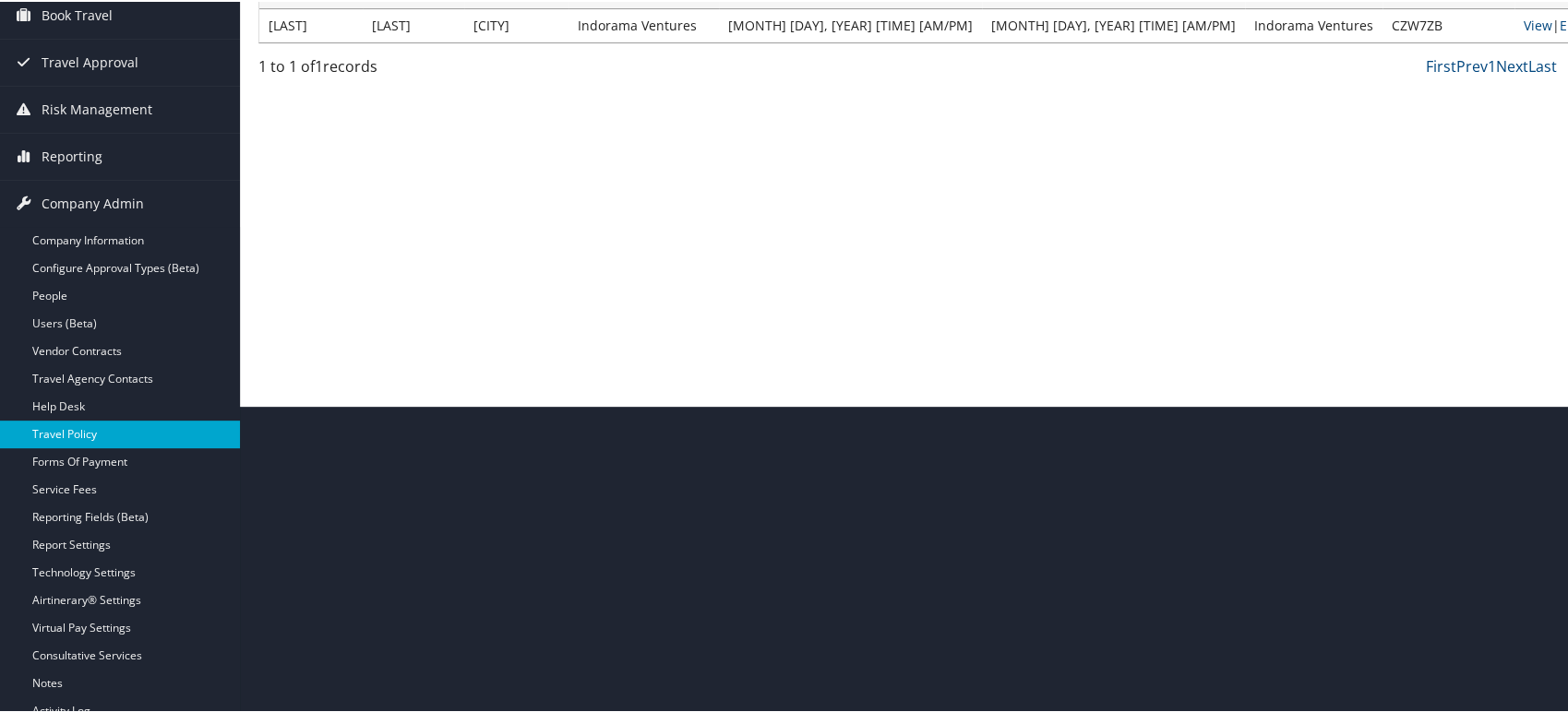 click on "Travel Policy" at bounding box center (120, 433) 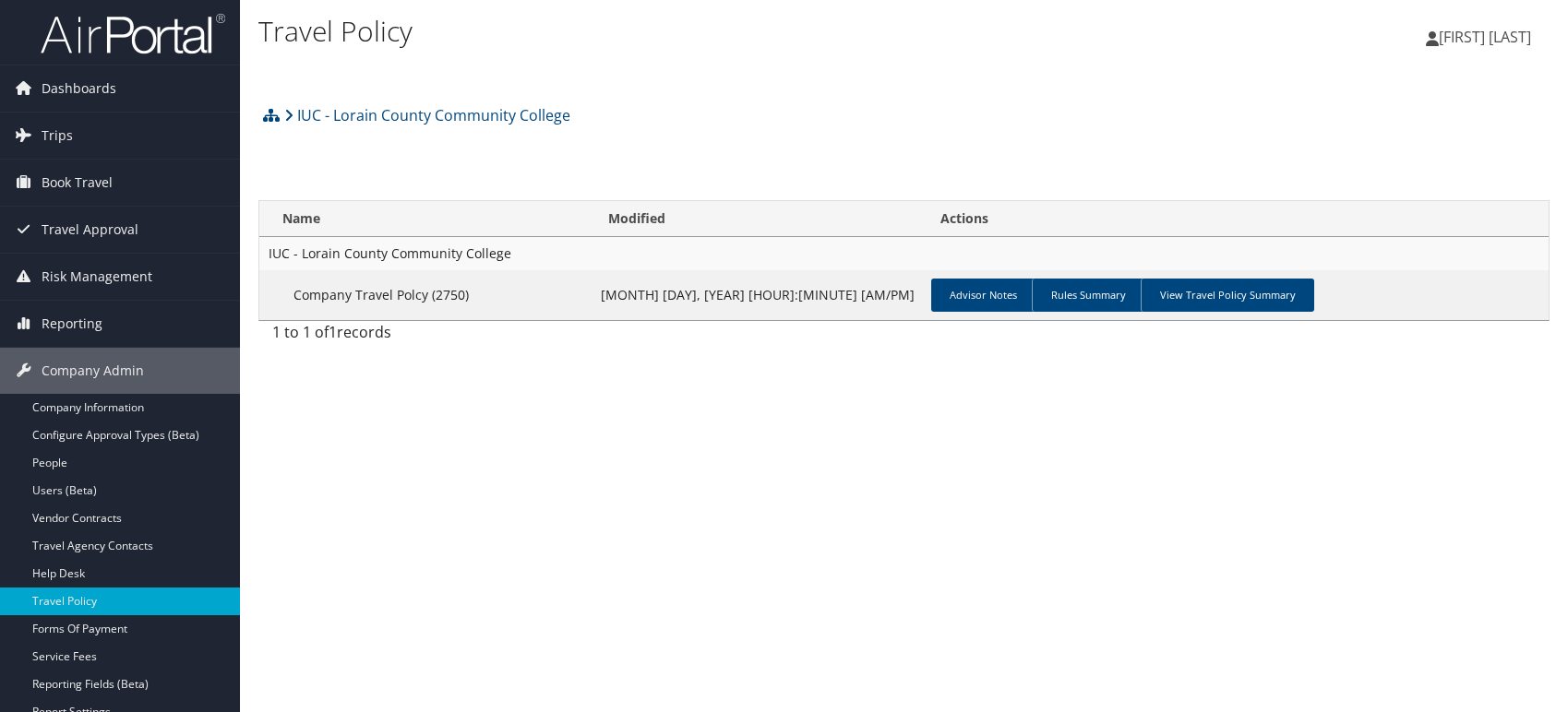 scroll, scrollTop: 0, scrollLeft: 0, axis: both 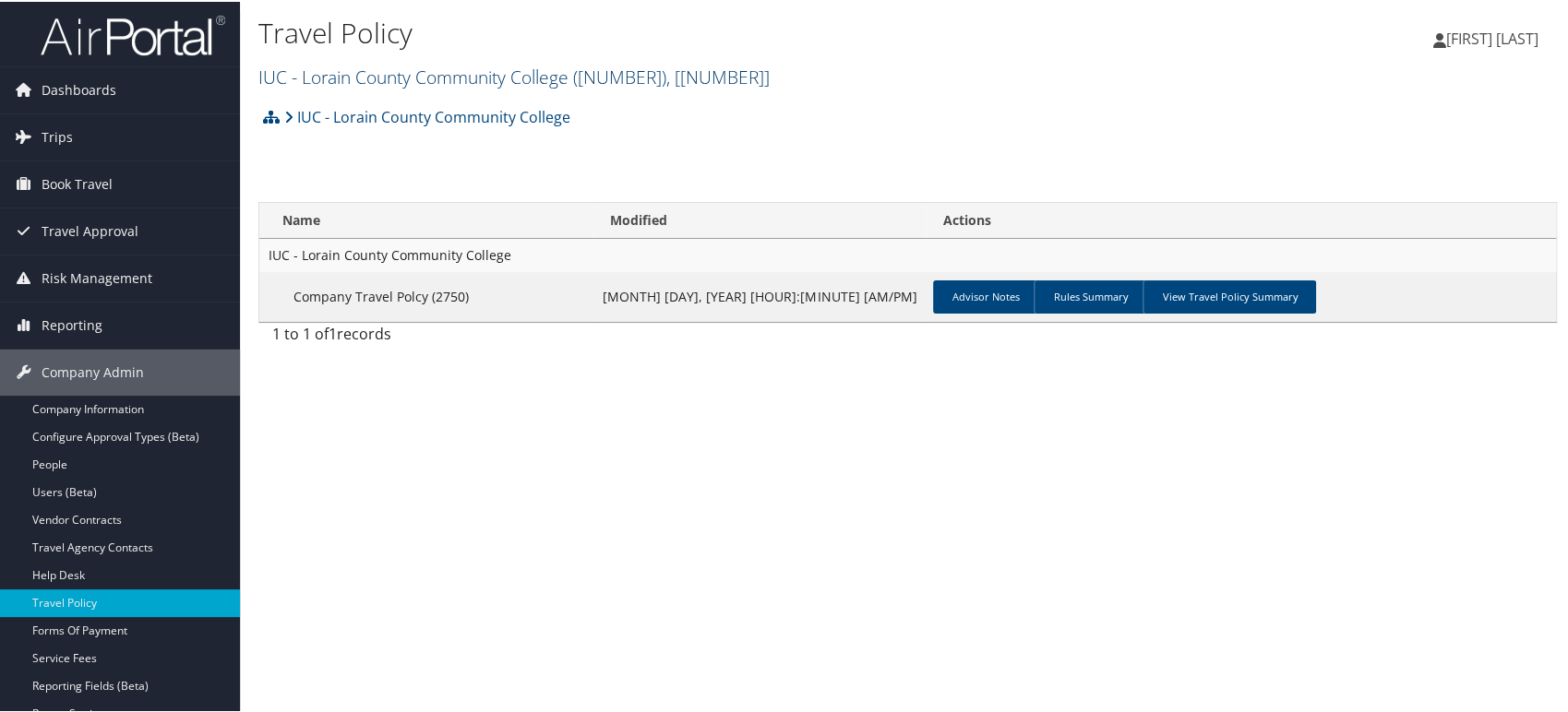 click on "IUC - Lorain County Community College   ( 301681 )  , [ 40973 ]" at bounding box center (514, 75) 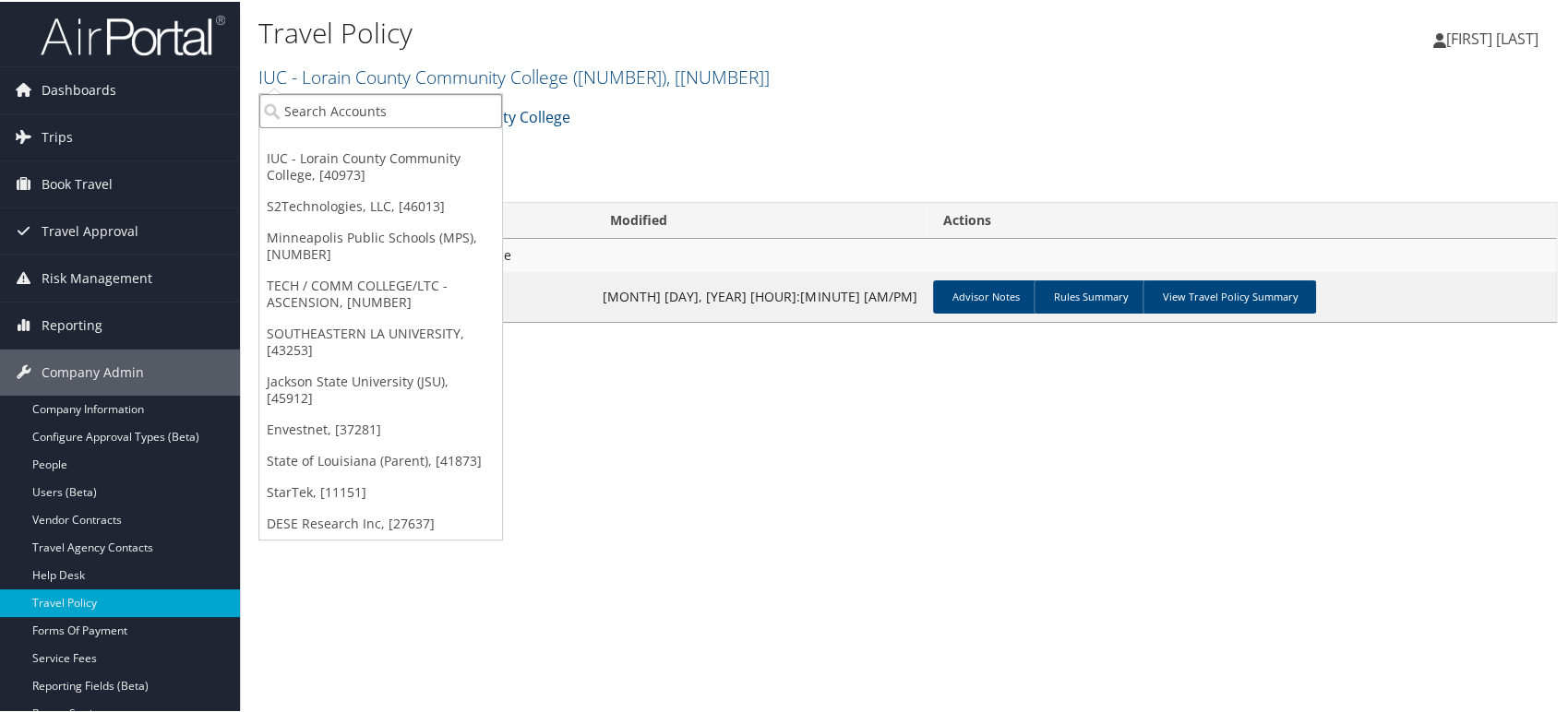 click at bounding box center [380, 109] 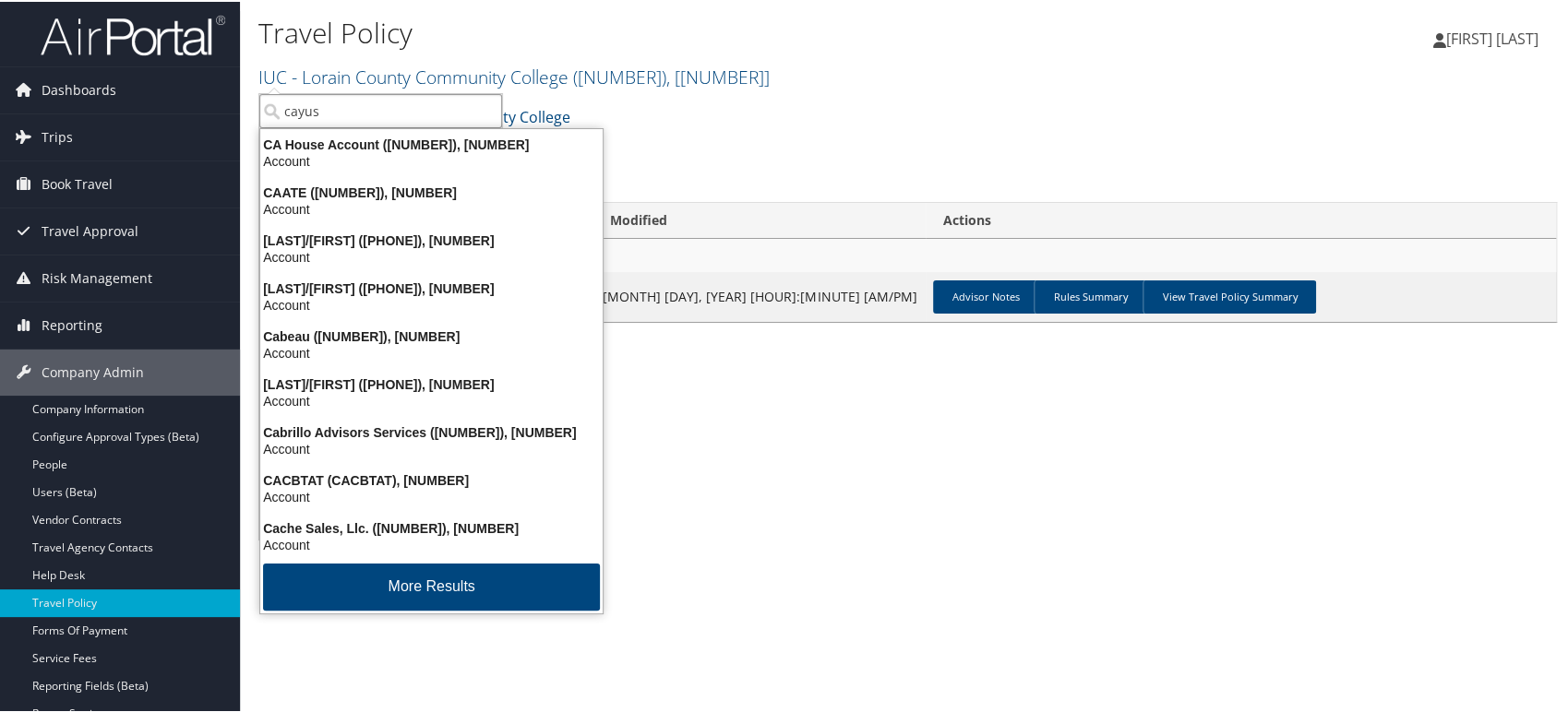 type on "cayuse" 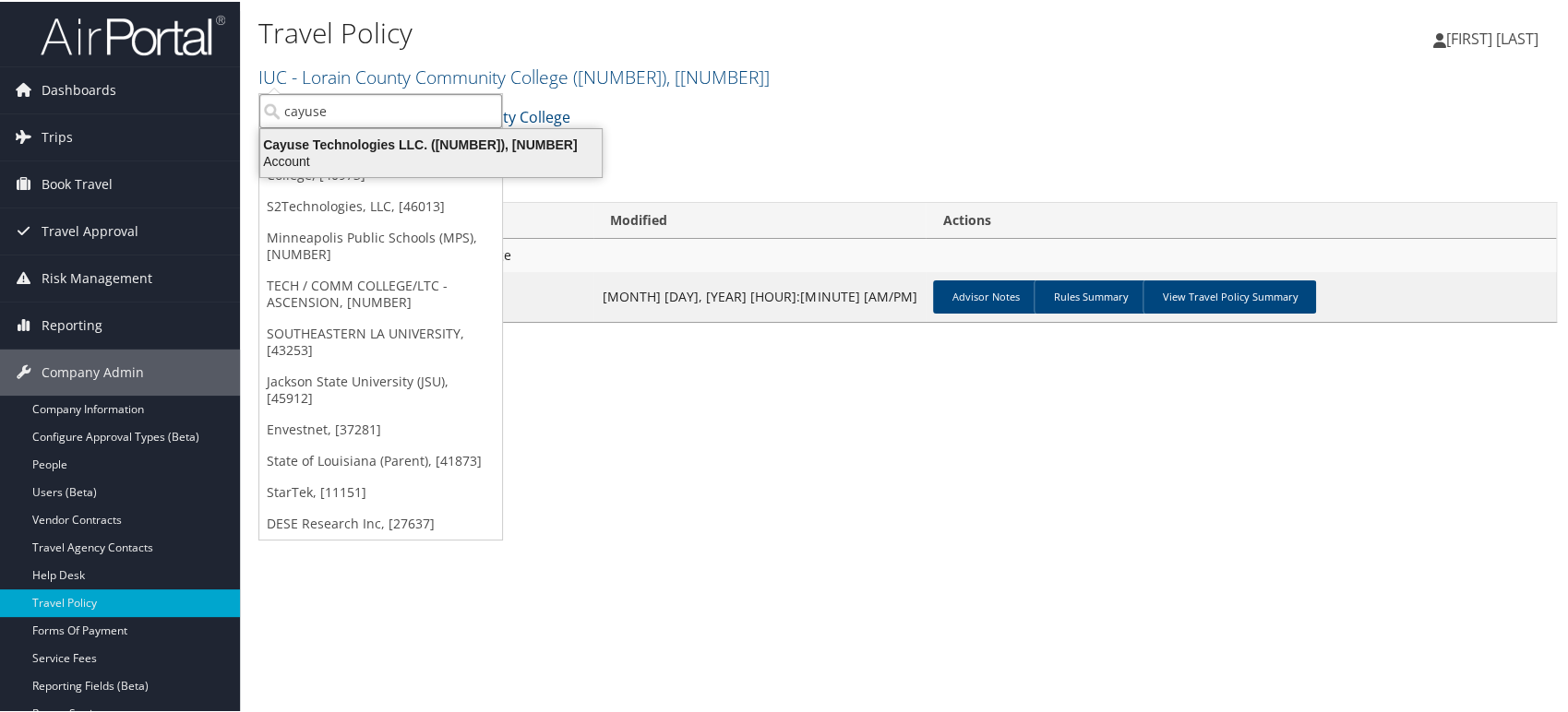 click on "Account" at bounding box center [431, 160] 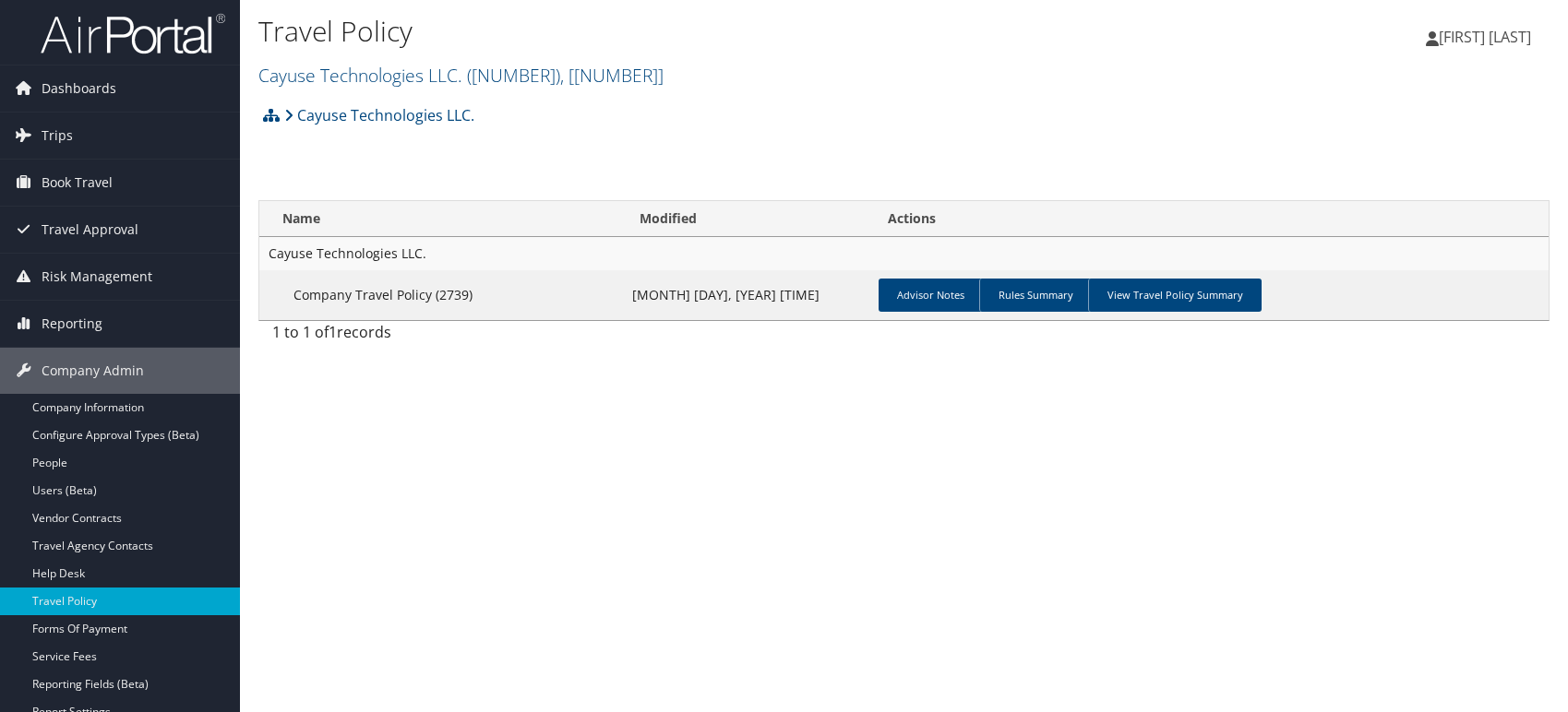 scroll, scrollTop: 0, scrollLeft: 0, axis: both 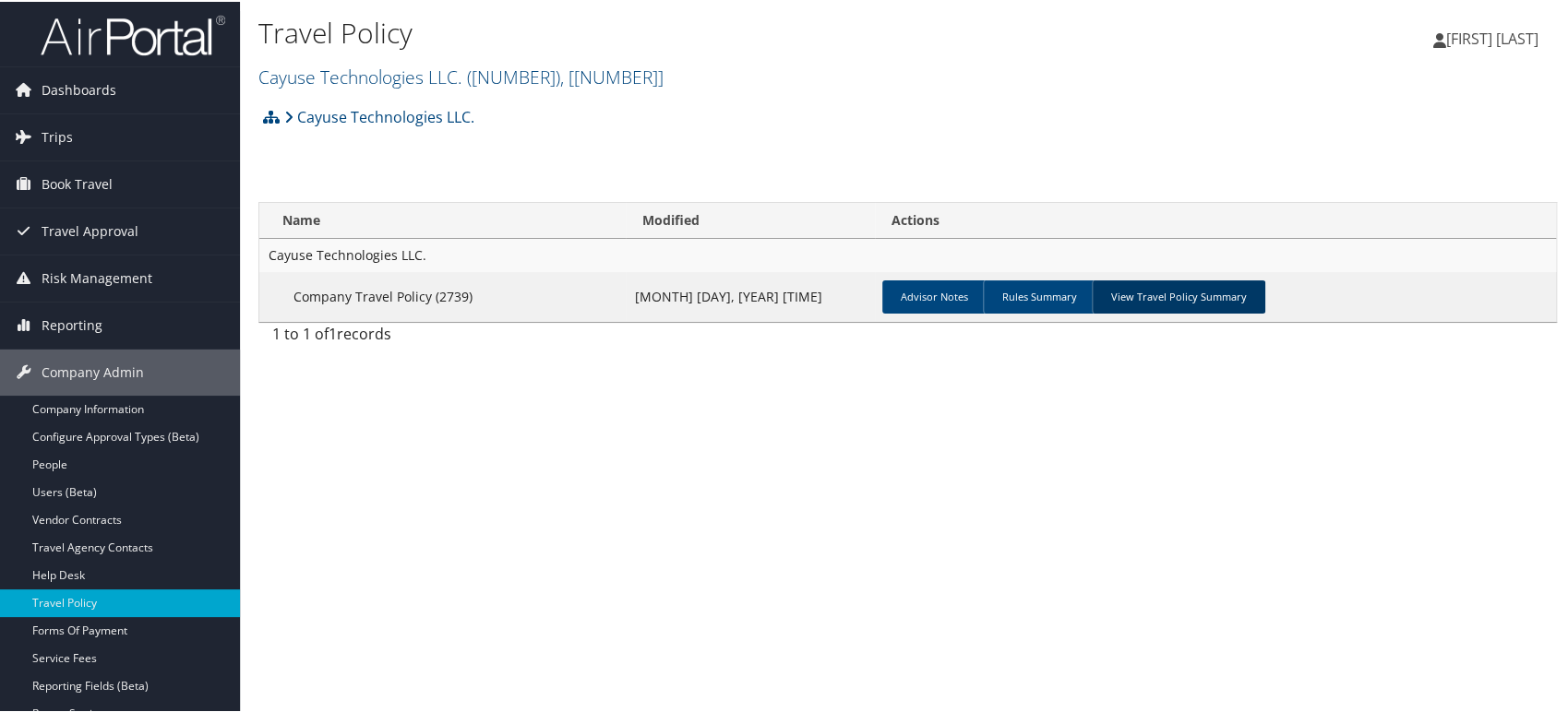 click on "View Travel Policy Summary" at bounding box center [1179, 295] 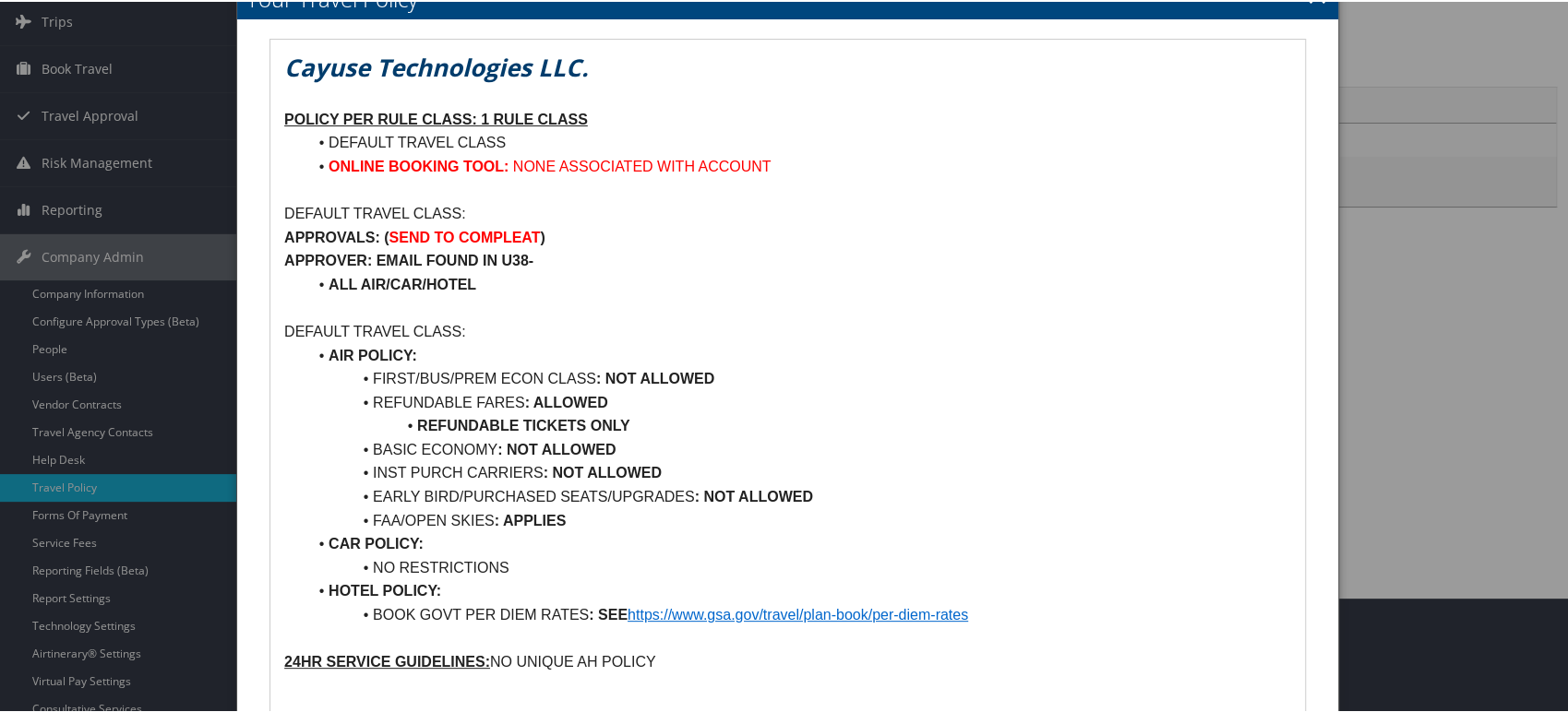 scroll, scrollTop: 0, scrollLeft: 0, axis: both 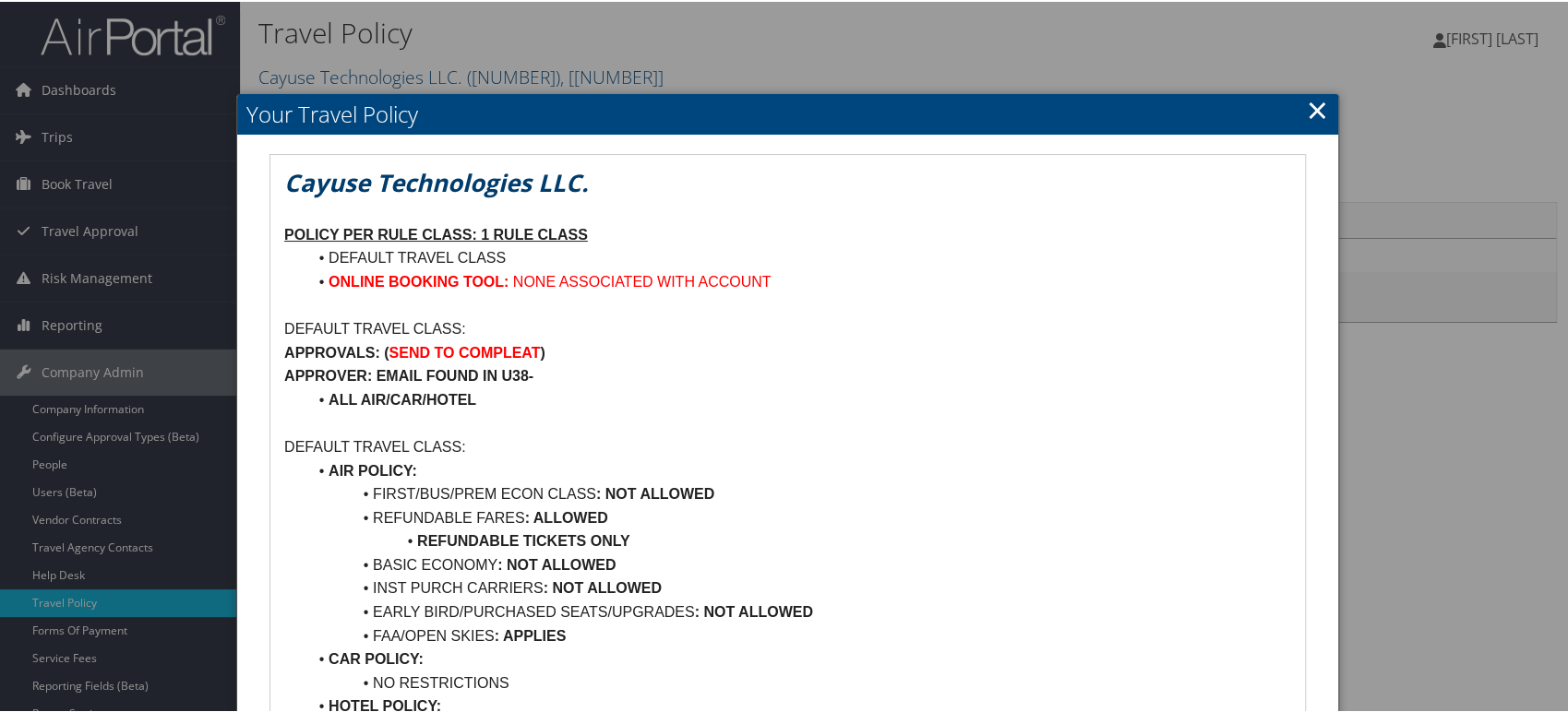 click on "Your Travel Policy" at bounding box center (787, 113) 